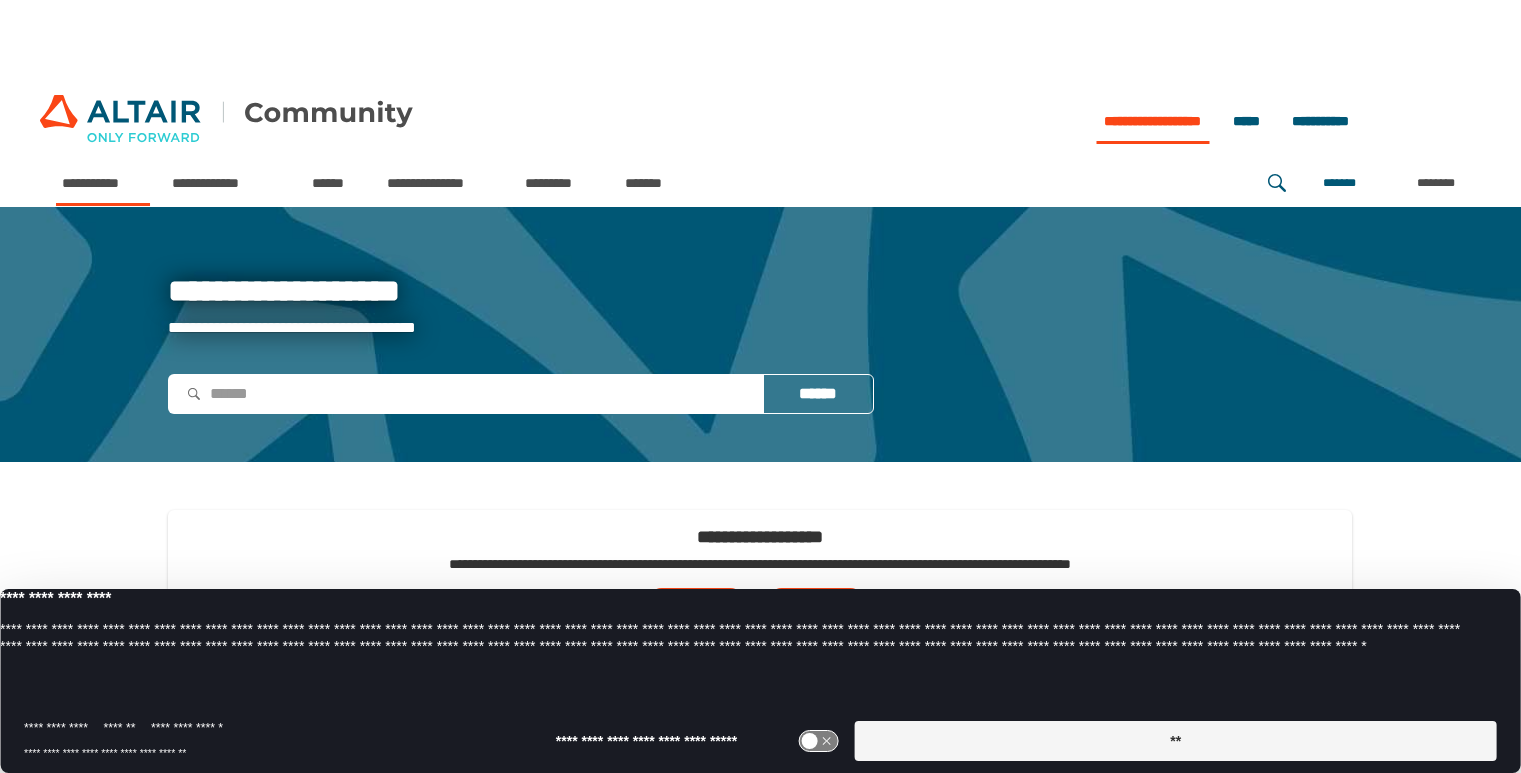 scroll, scrollTop: 0, scrollLeft: 0, axis: both 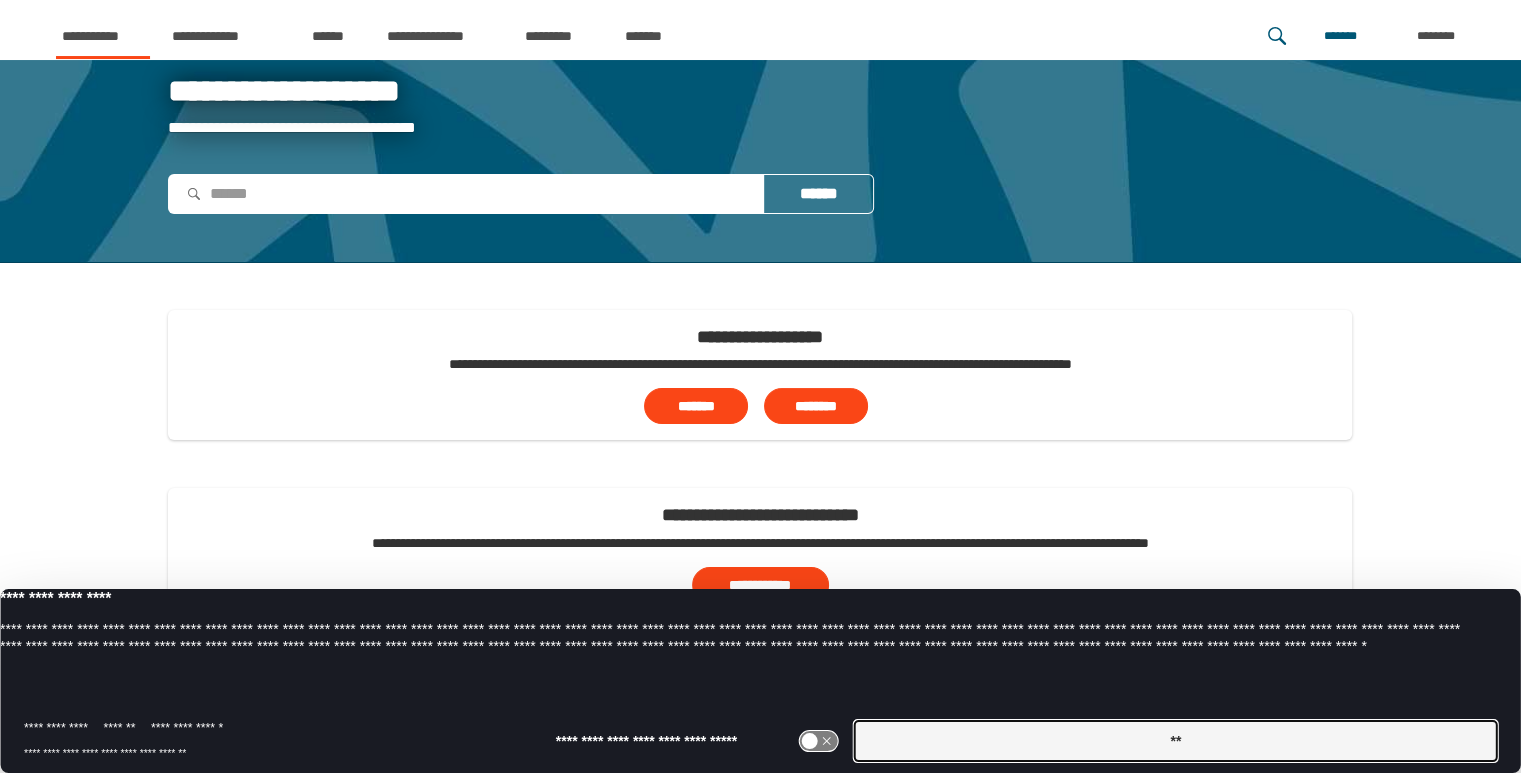 click on "**" at bounding box center [1176, 741] 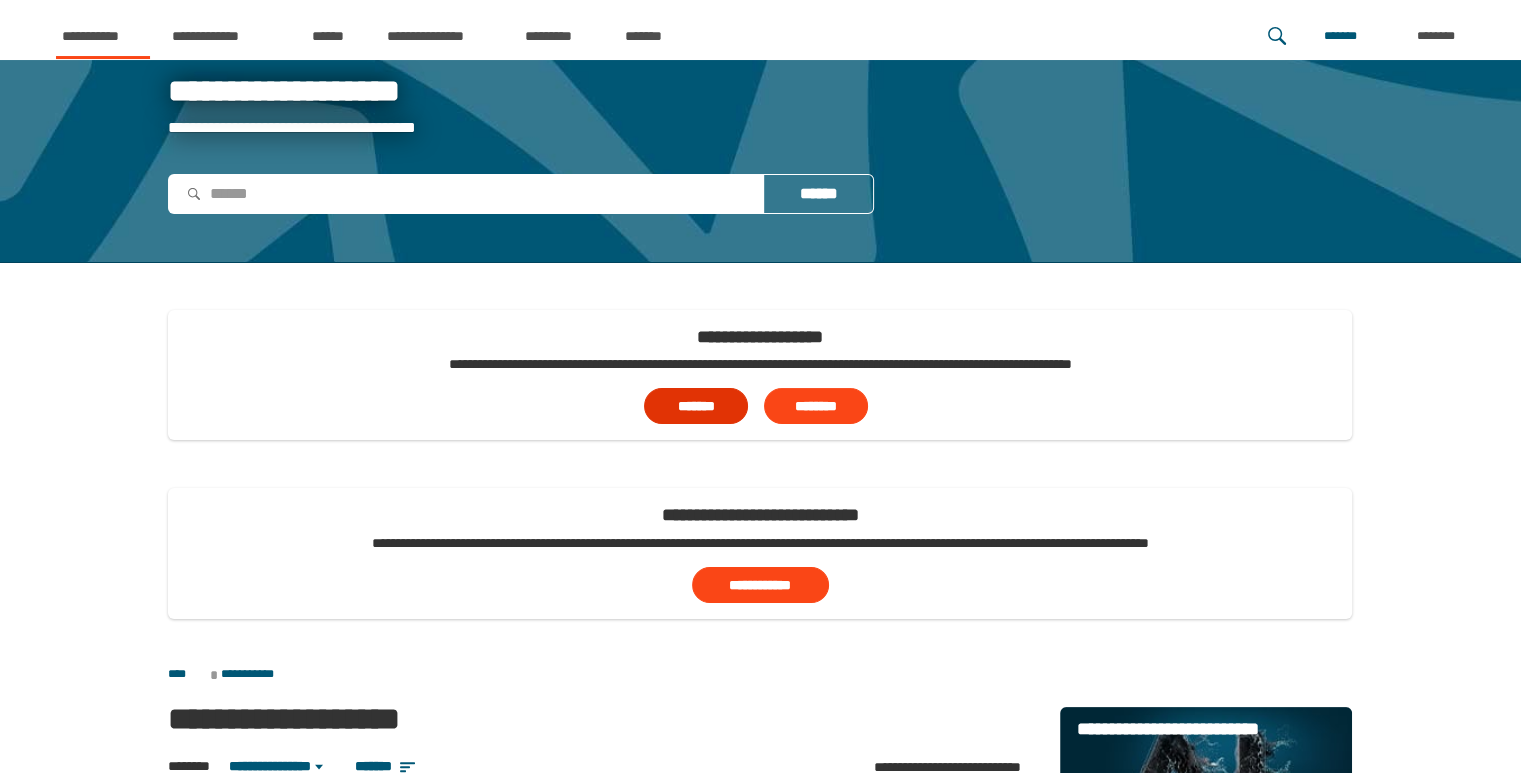 click on "*******" at bounding box center [696, 406] 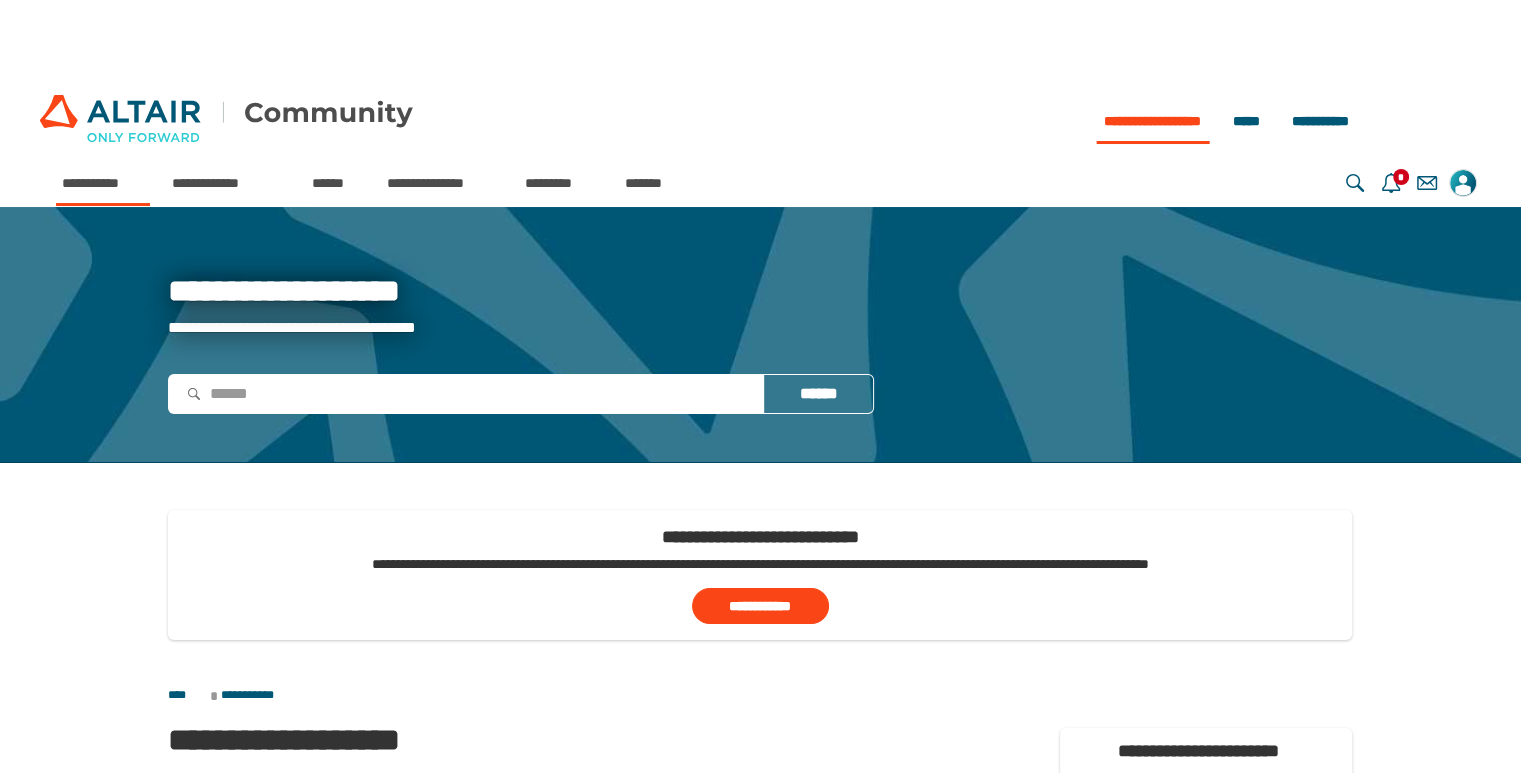 scroll, scrollTop: 100, scrollLeft: 0, axis: vertical 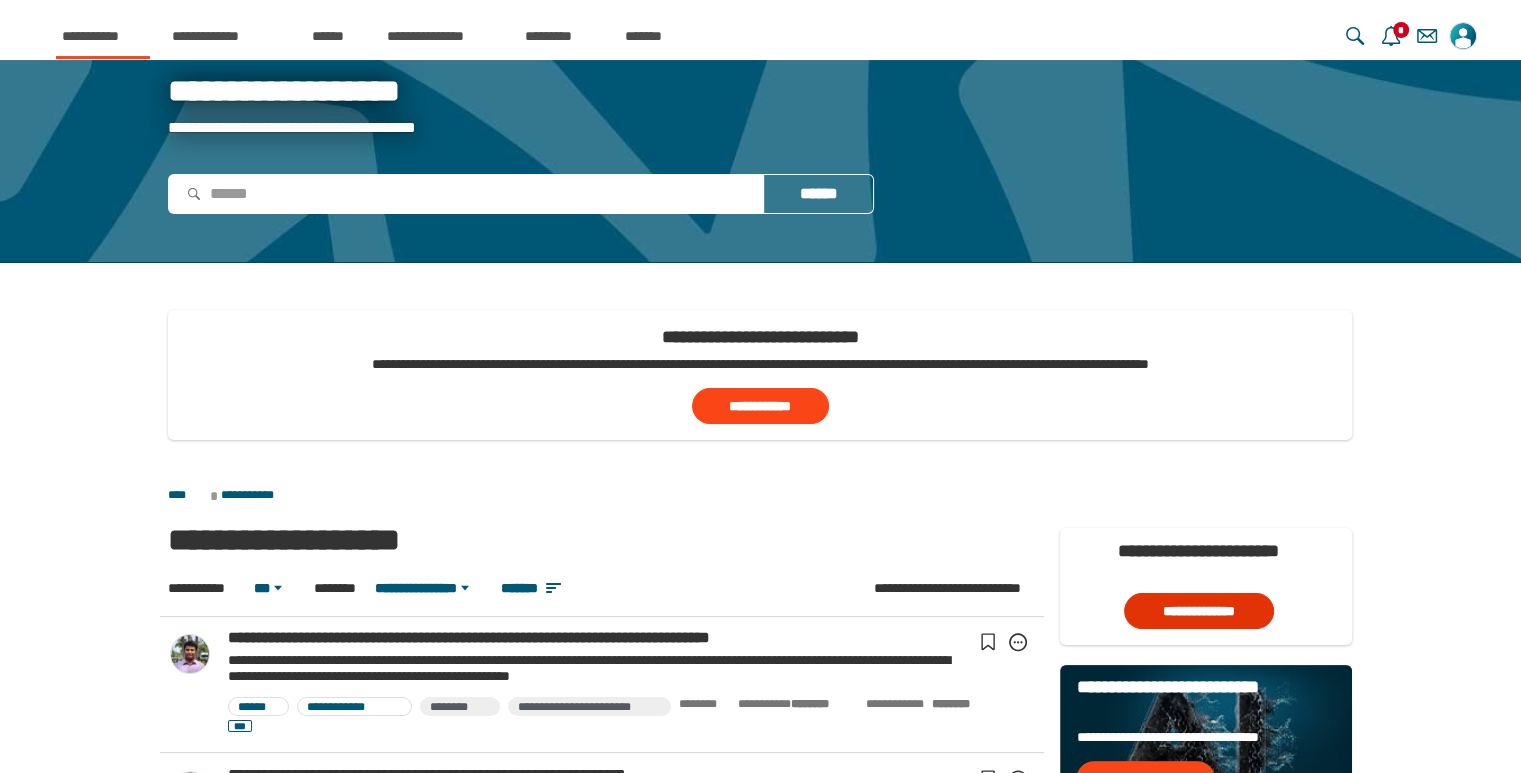 click on "**********" 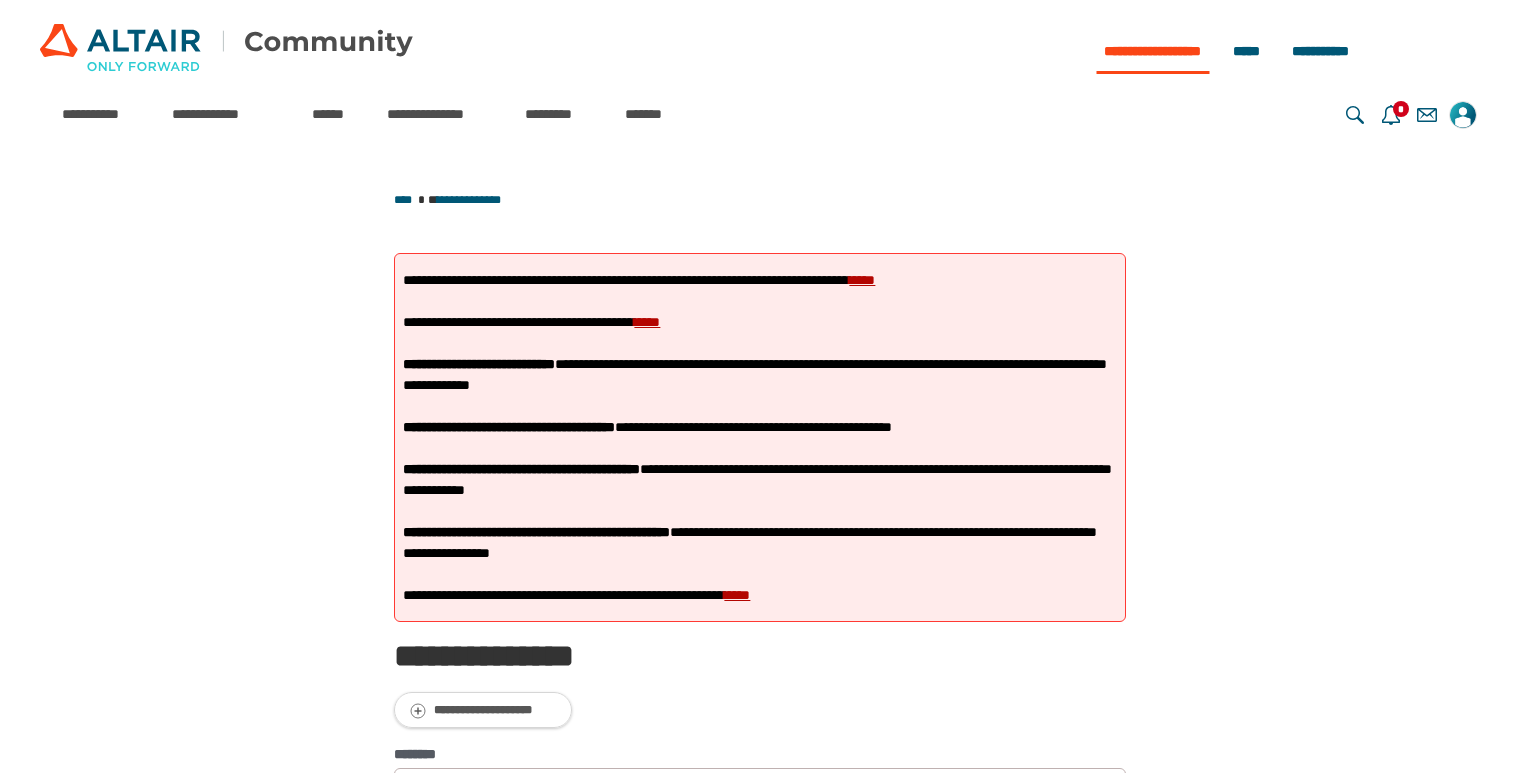 scroll, scrollTop: 0, scrollLeft: 0, axis: both 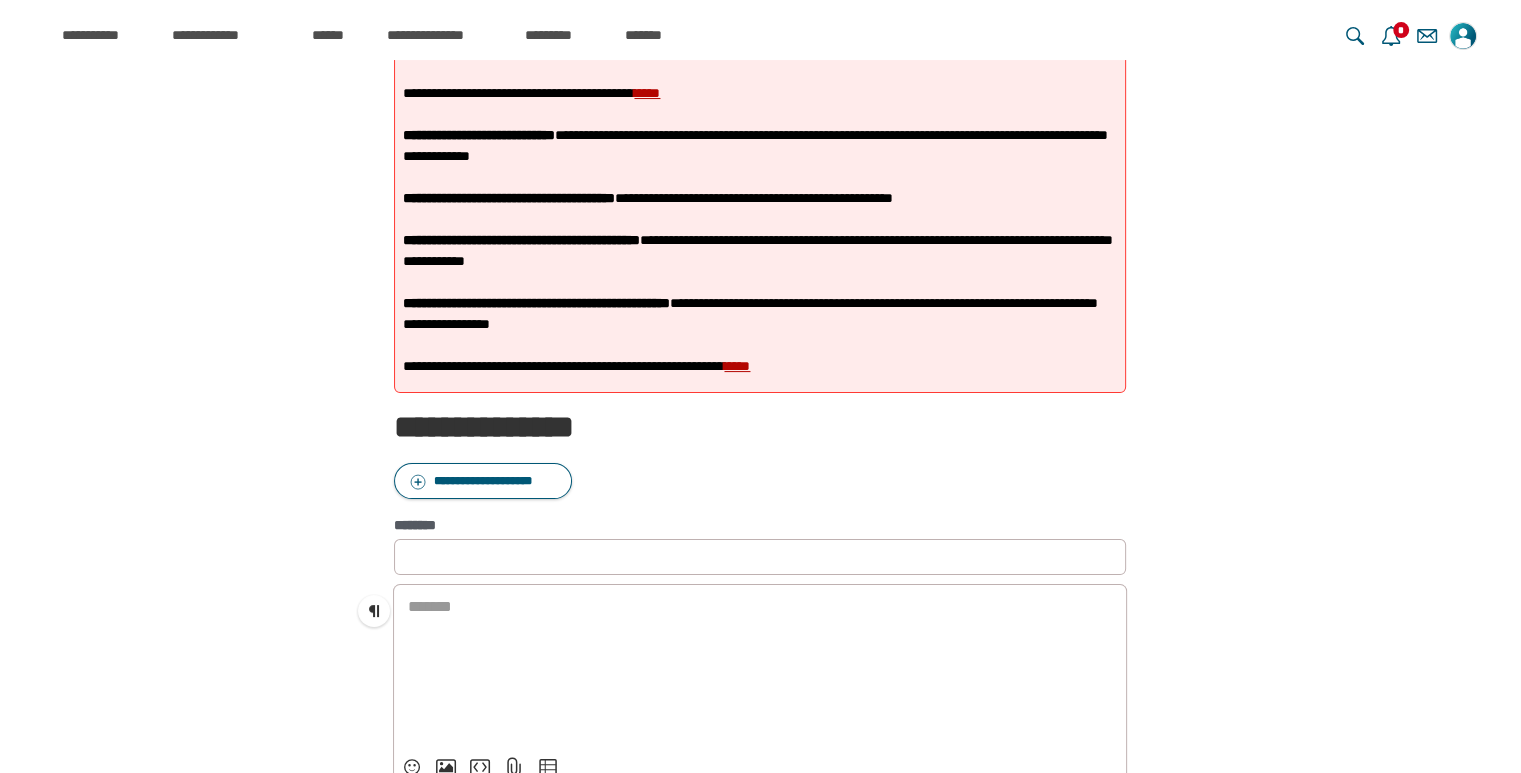 click on "**********" at bounding box center [760, 481] 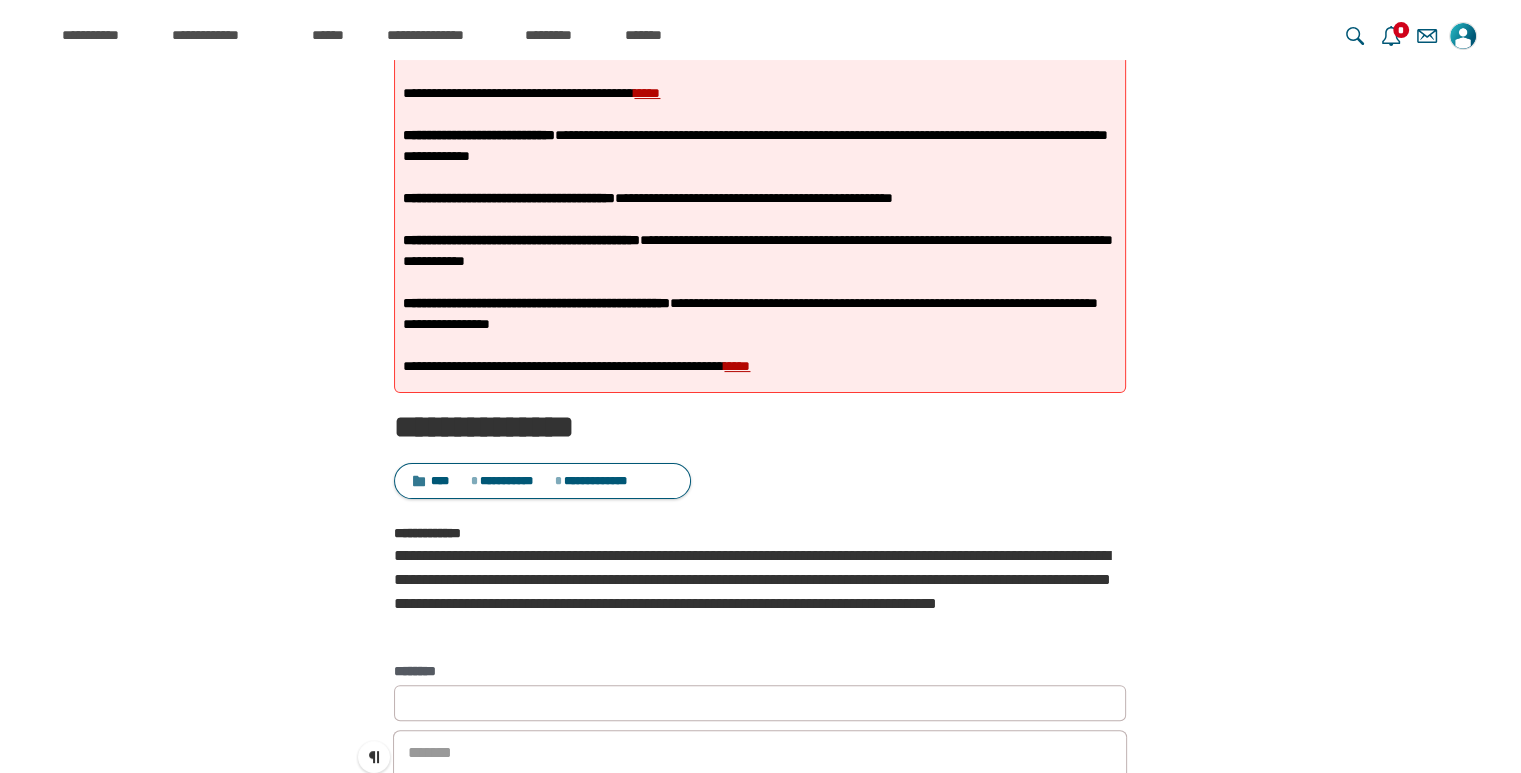 scroll, scrollTop: 500, scrollLeft: 0, axis: vertical 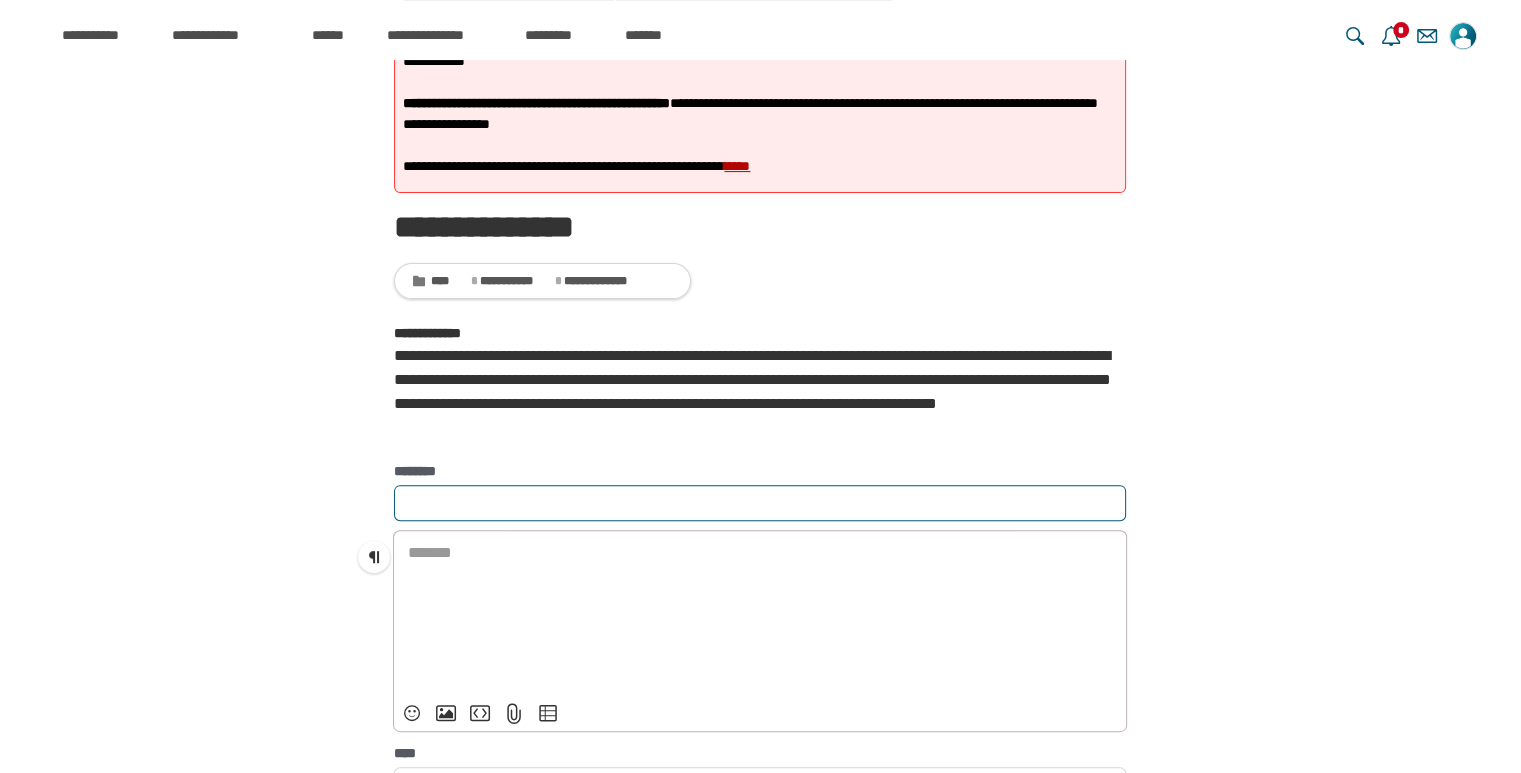 click on "********" at bounding box center [760, 503] 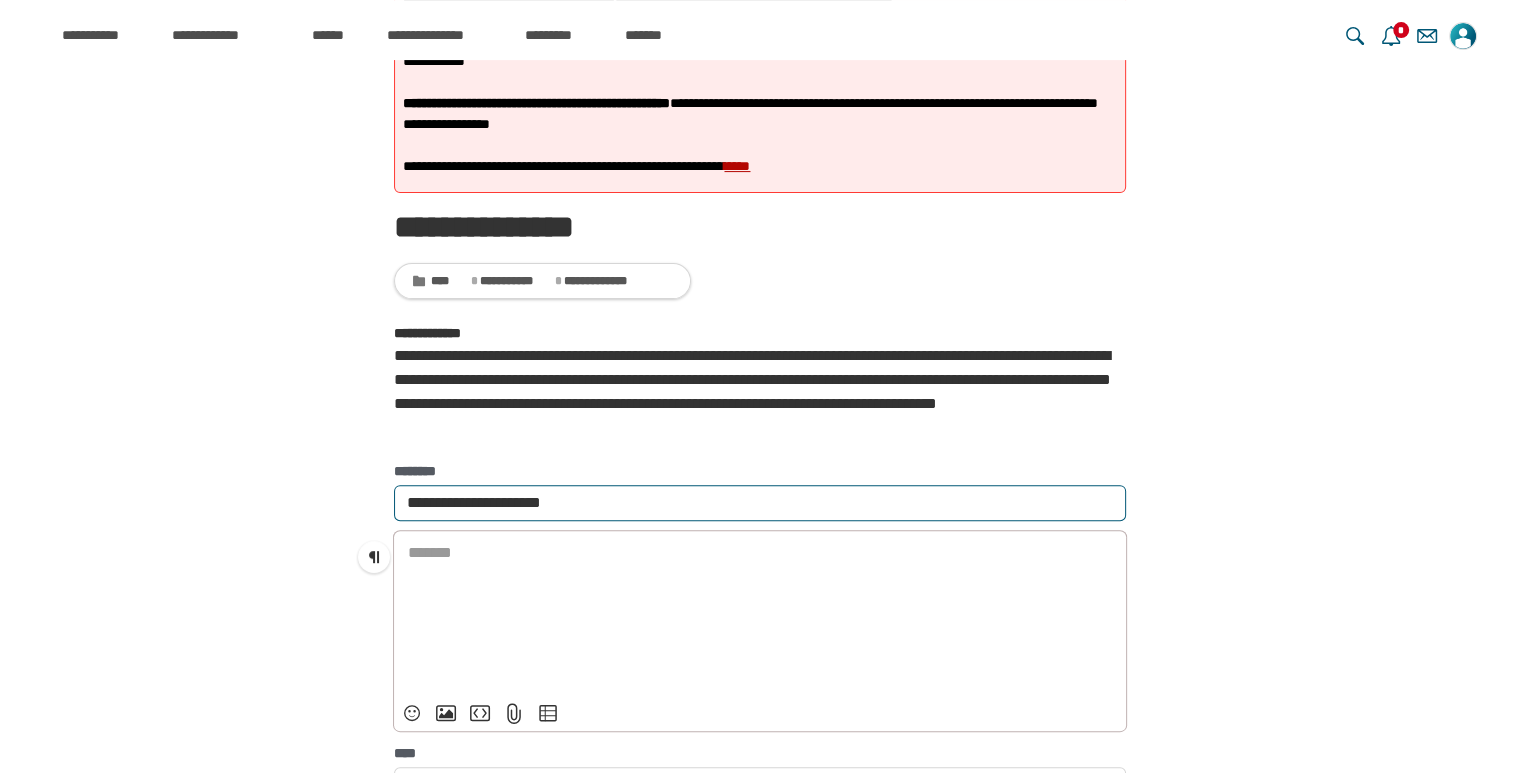 type on "**********" 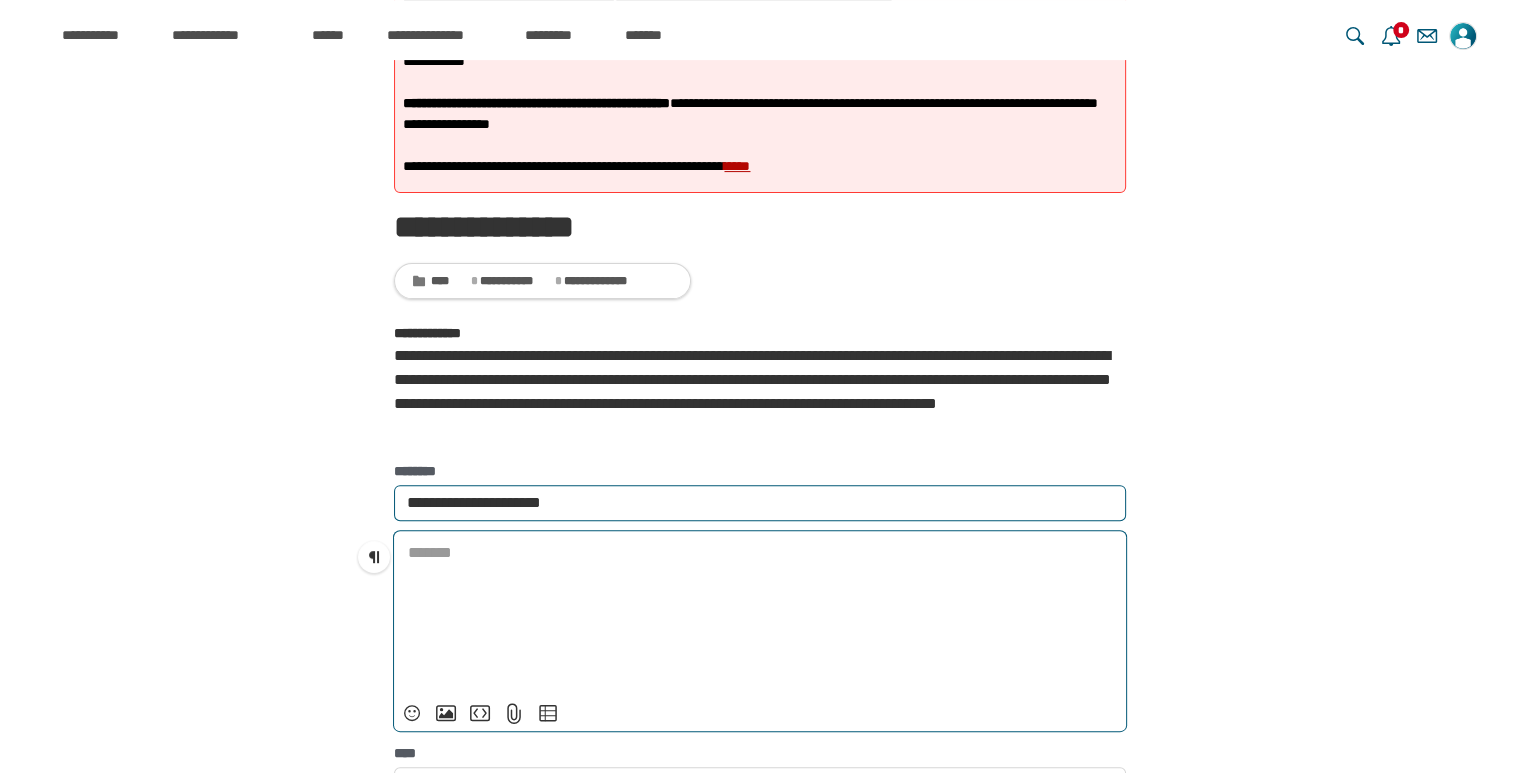 click on "﻿" at bounding box center (760, 613) 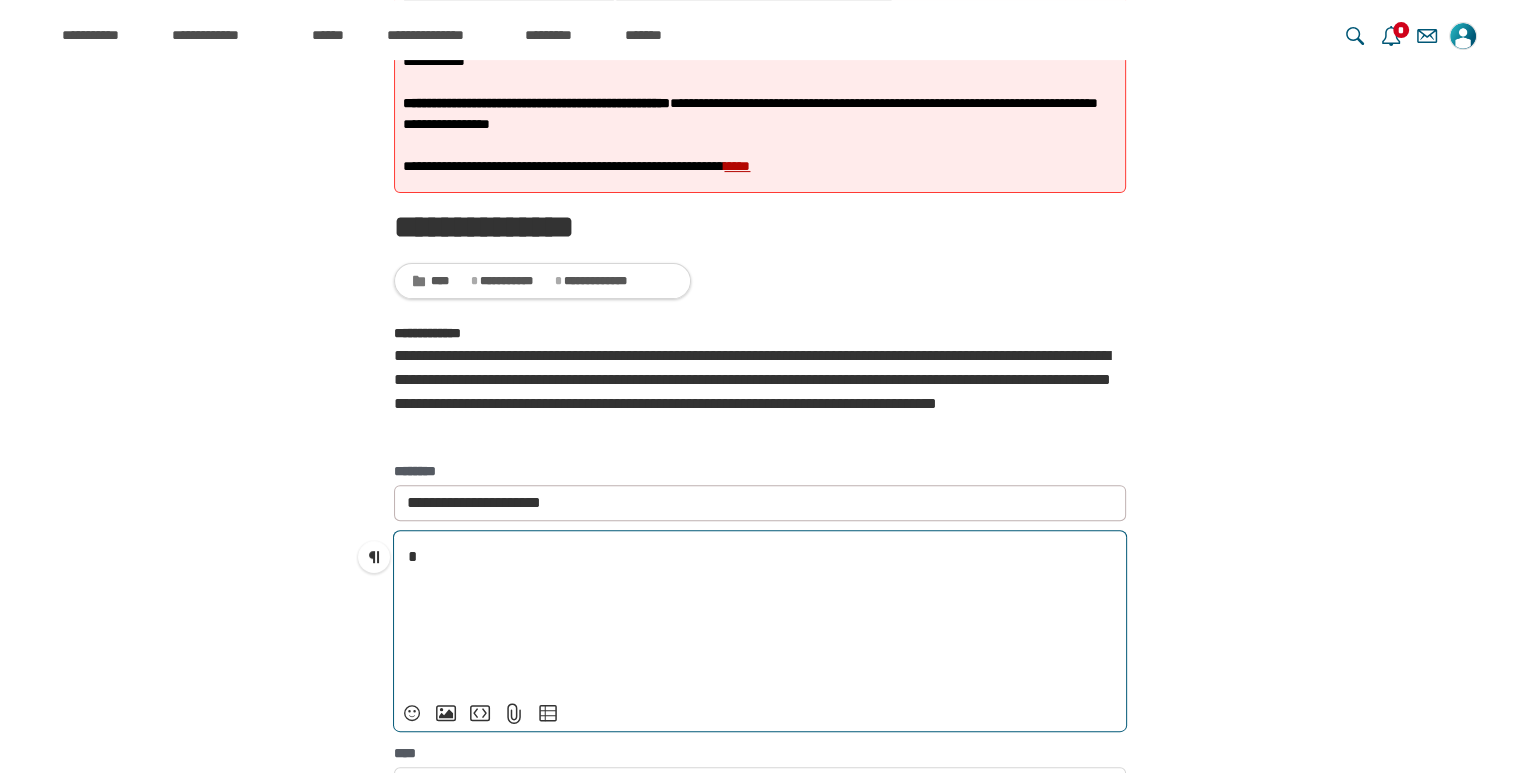 type 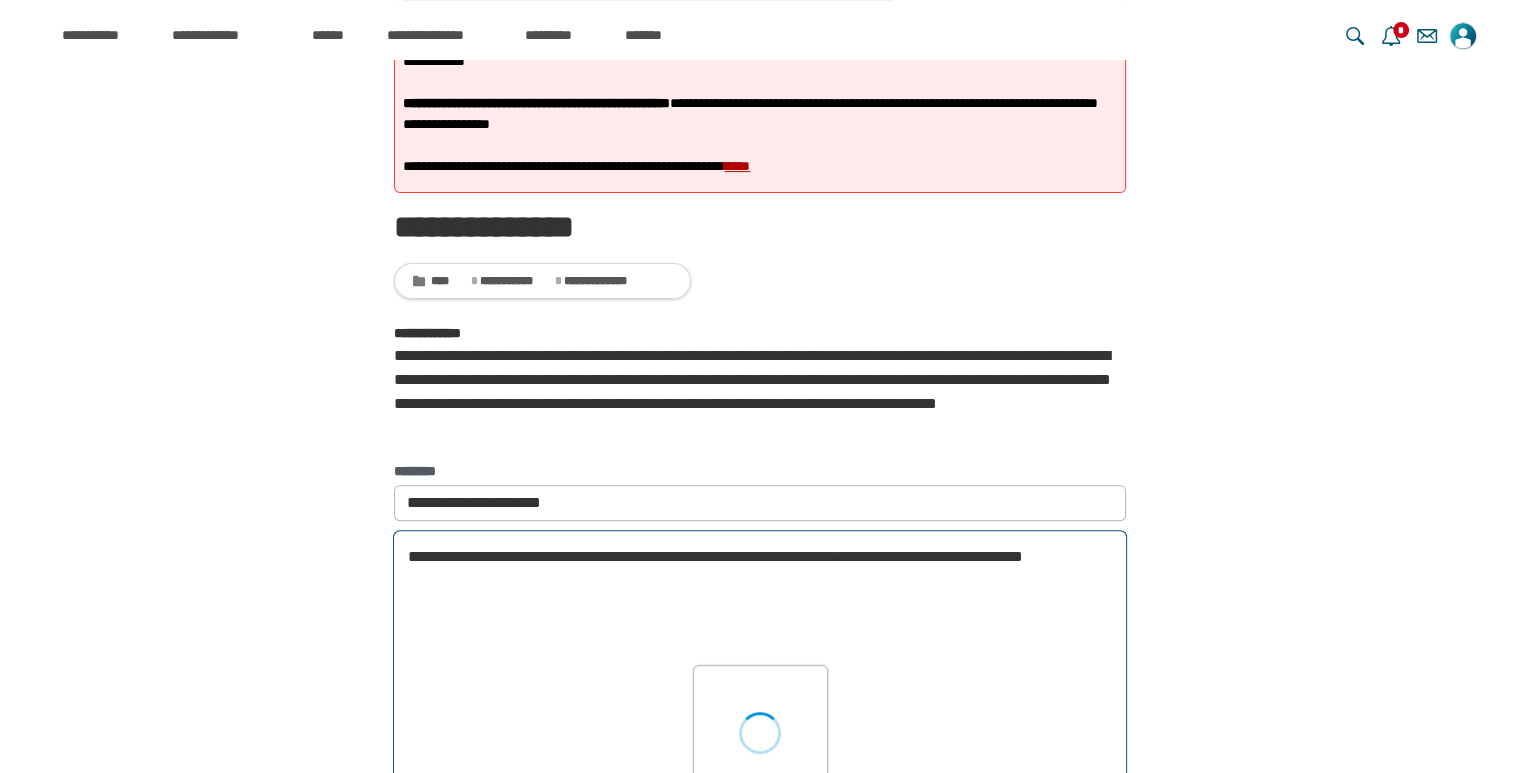 scroll, scrollTop: 1536, scrollLeft: 0, axis: vertical 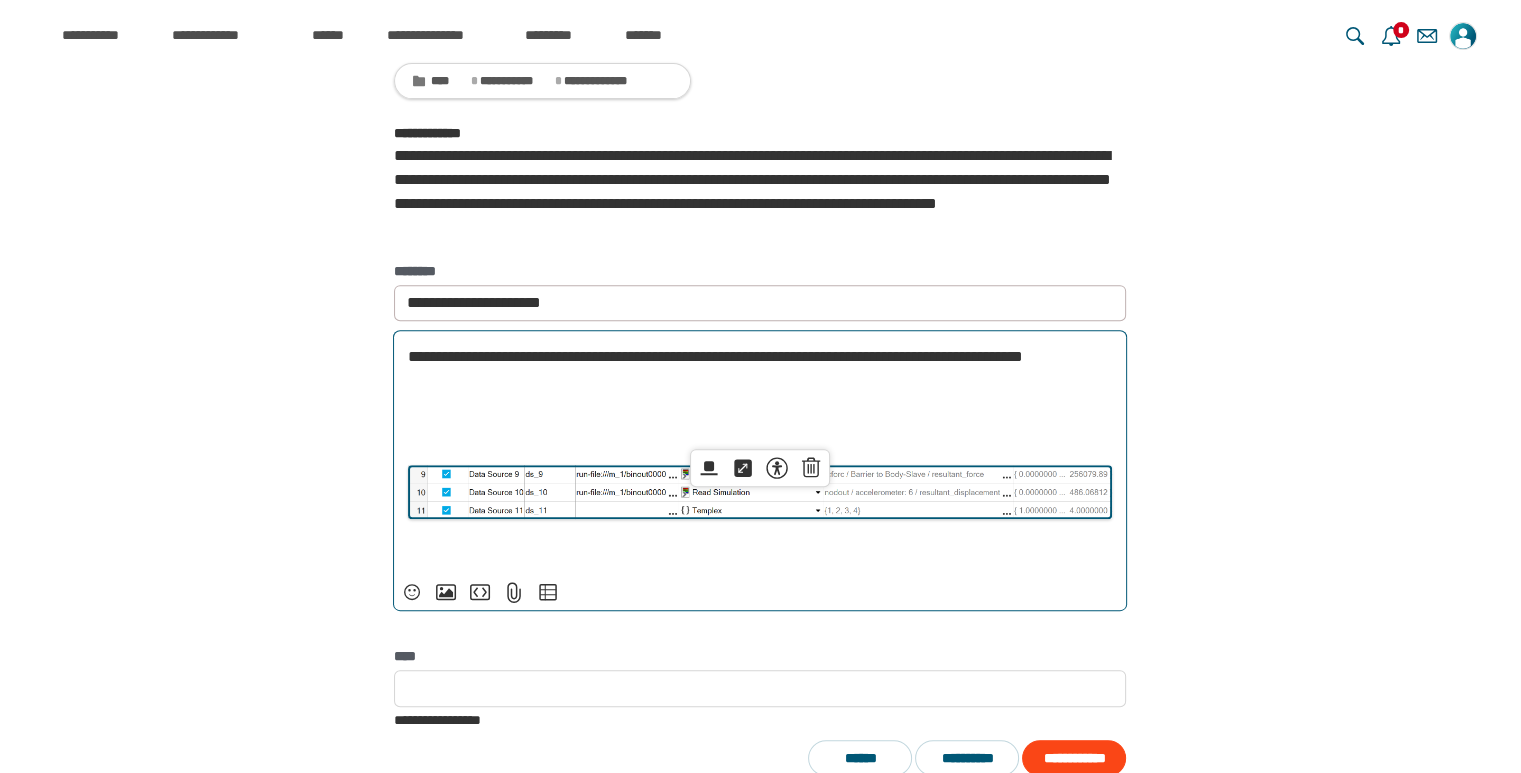 click on "**********" at bounding box center [760, 452] 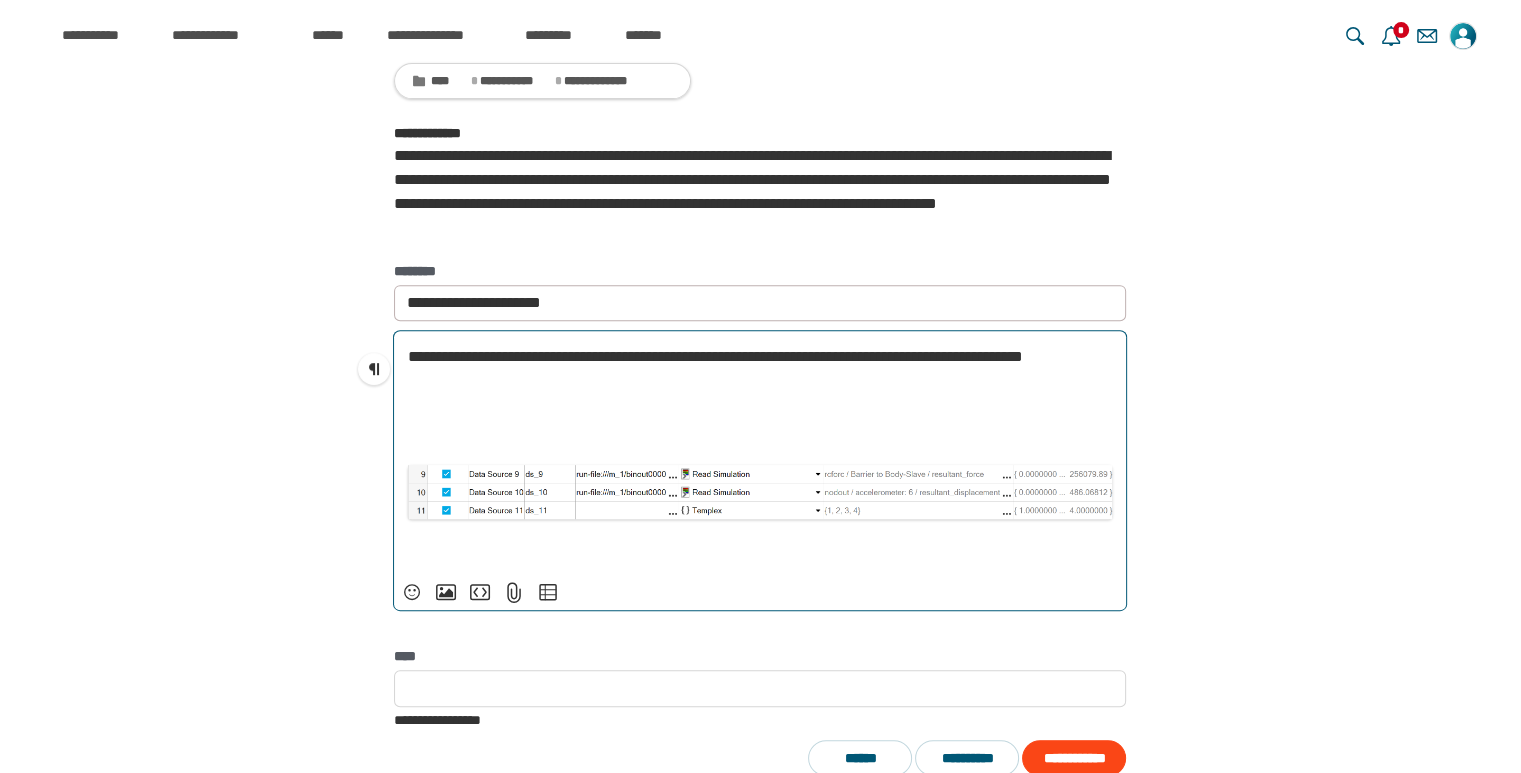 click on "**********" at bounding box center [760, 357] 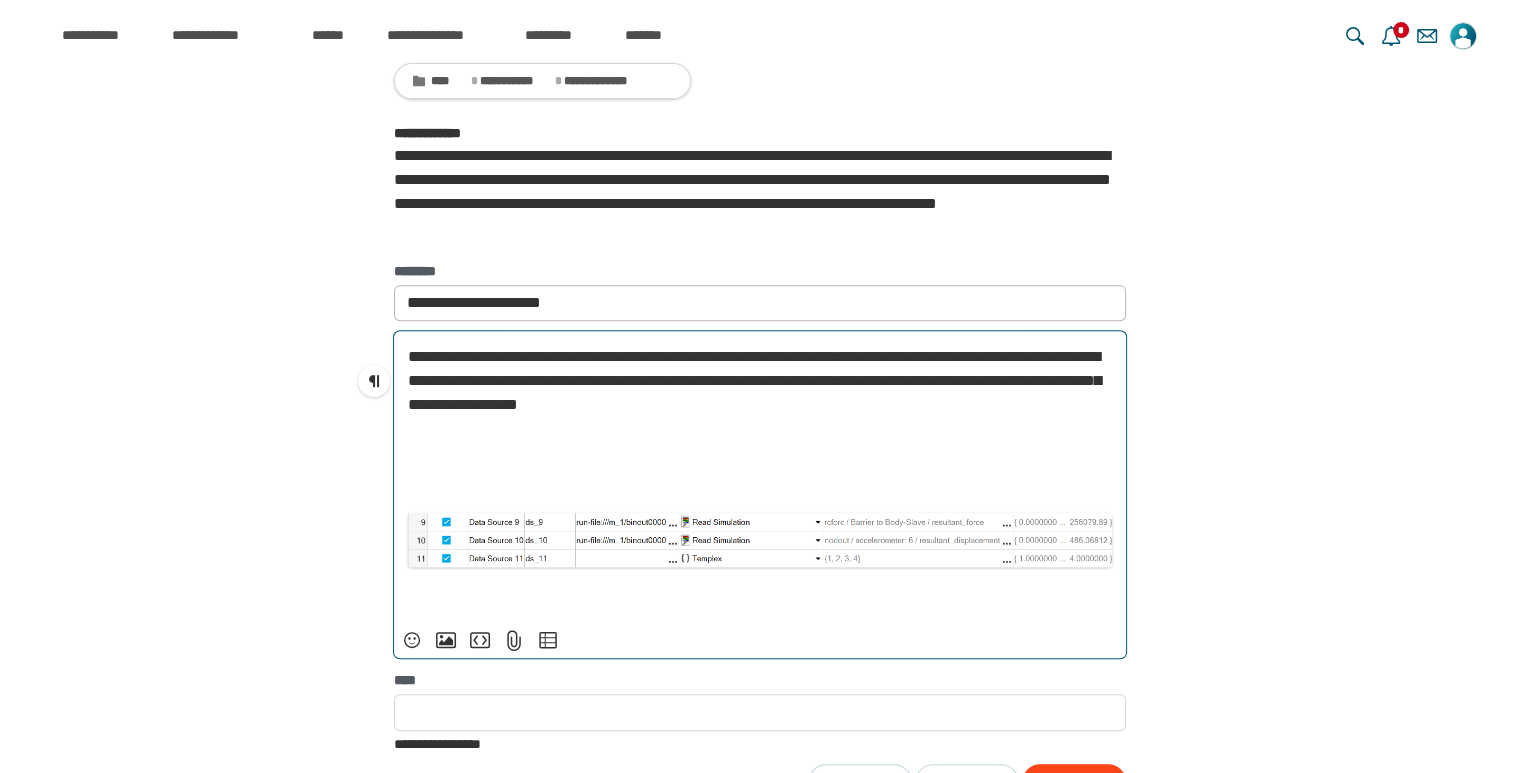 scroll, scrollTop: 1824, scrollLeft: 0, axis: vertical 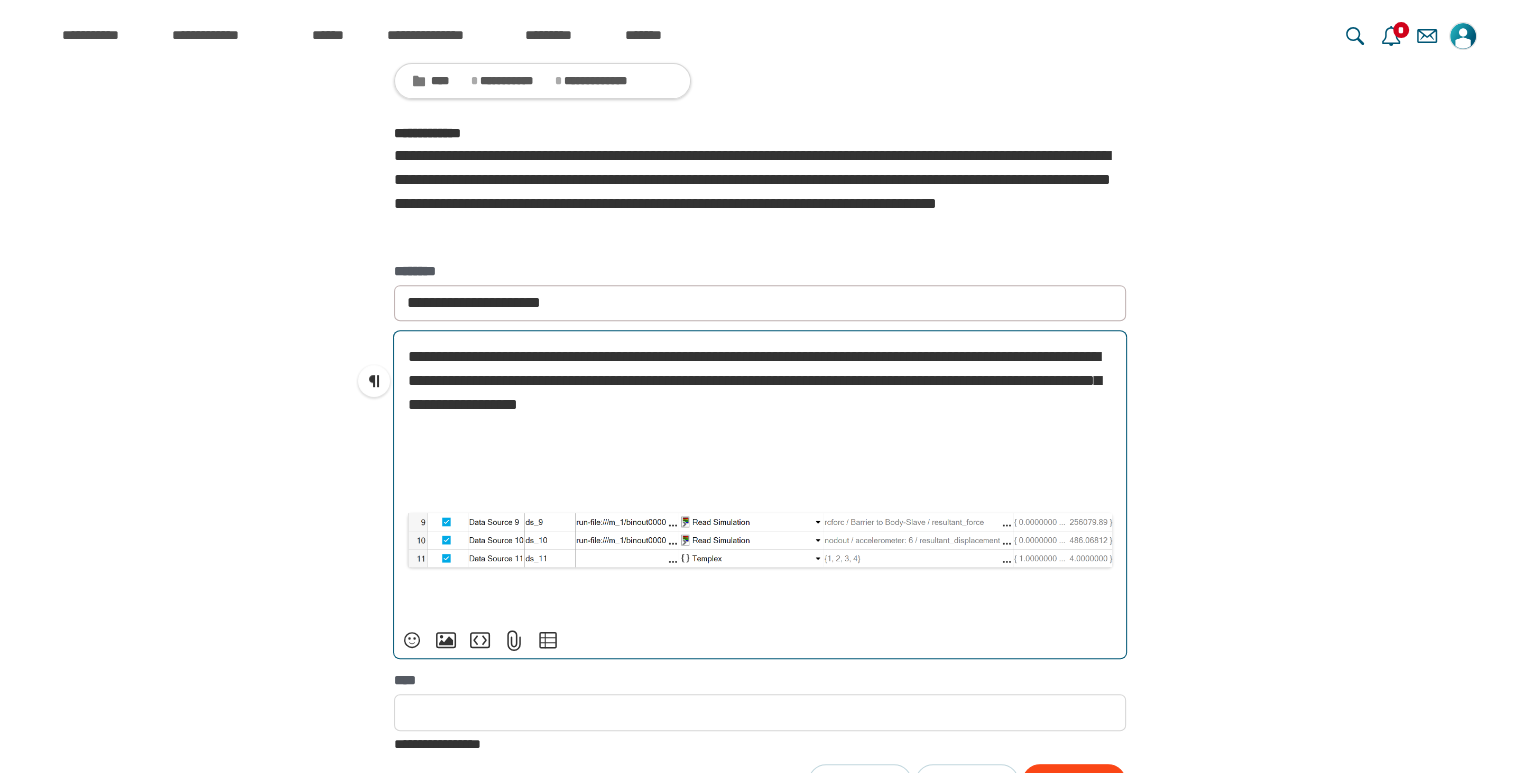 click on "**********" at bounding box center [754, 380] 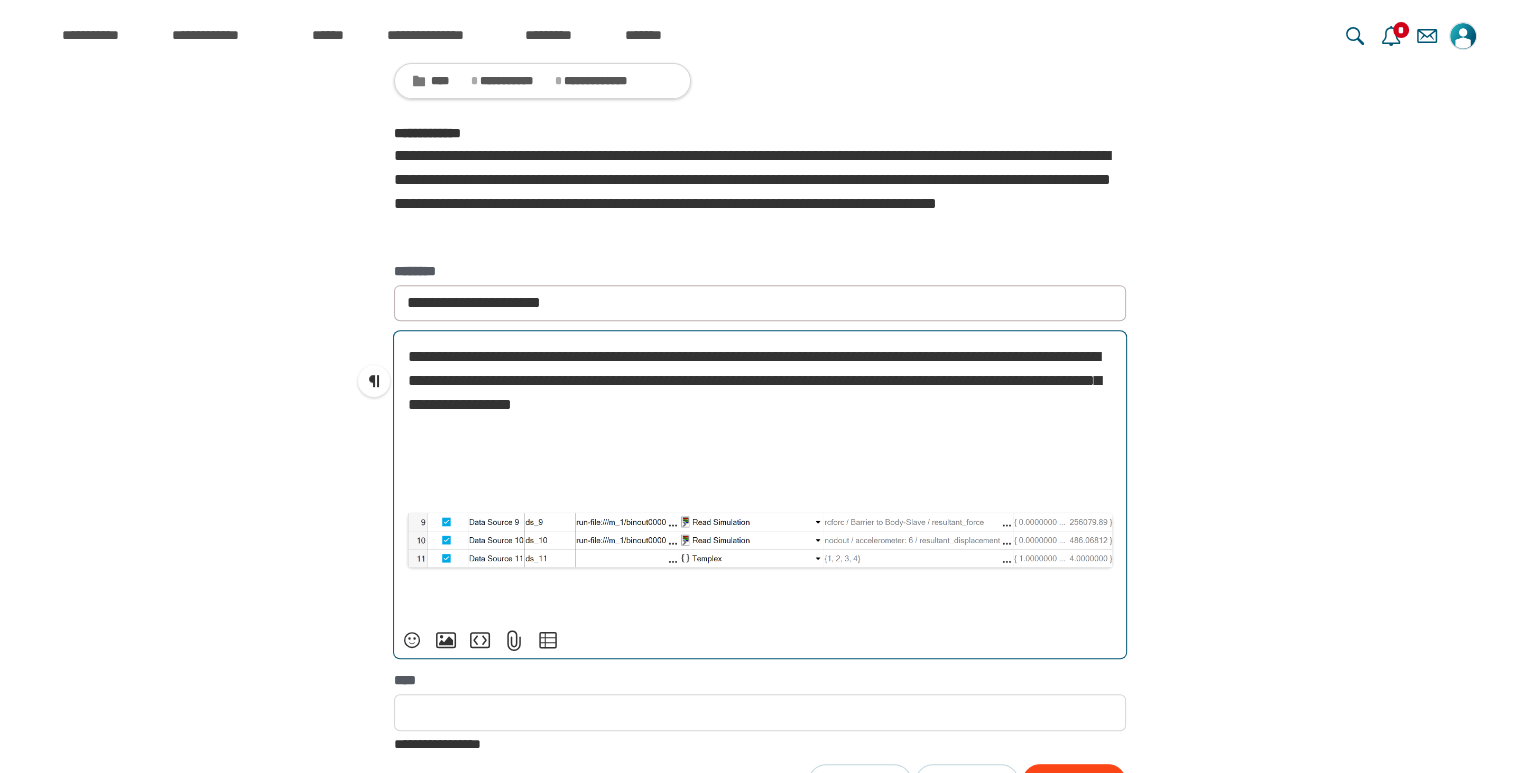 scroll, scrollTop: 1843, scrollLeft: 0, axis: vertical 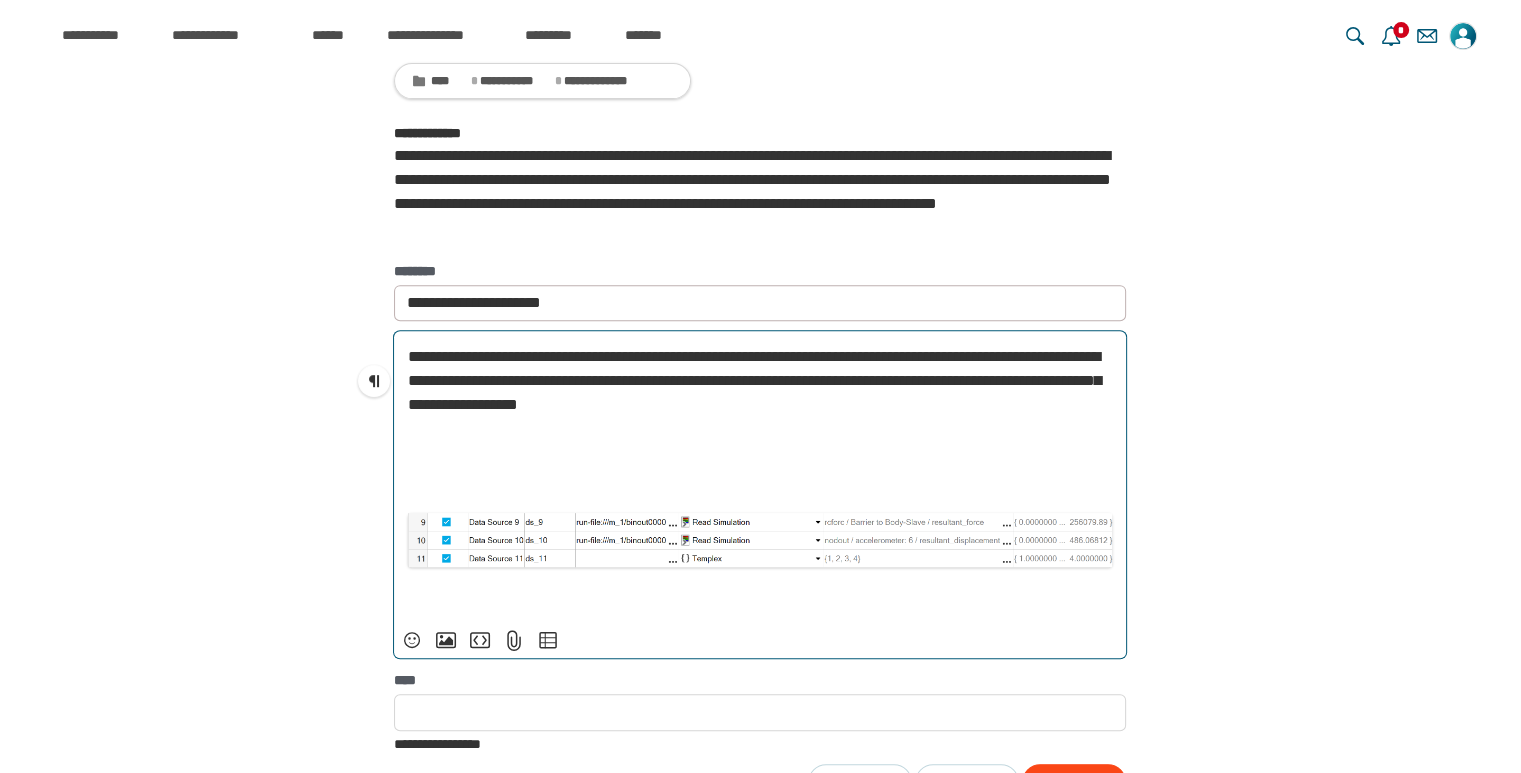 click on "**********" at bounding box center [760, 381] 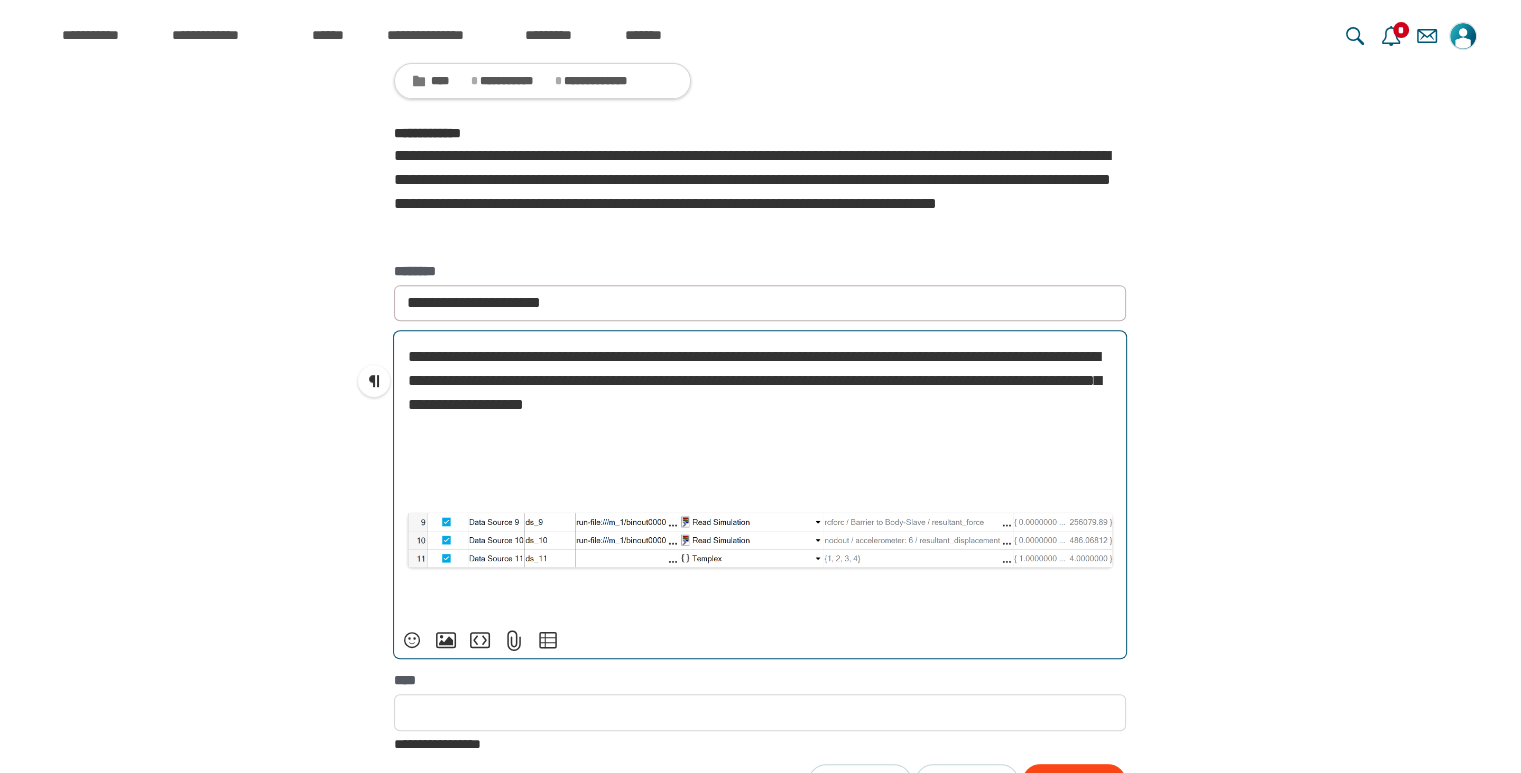 scroll, scrollTop: 1862, scrollLeft: 0, axis: vertical 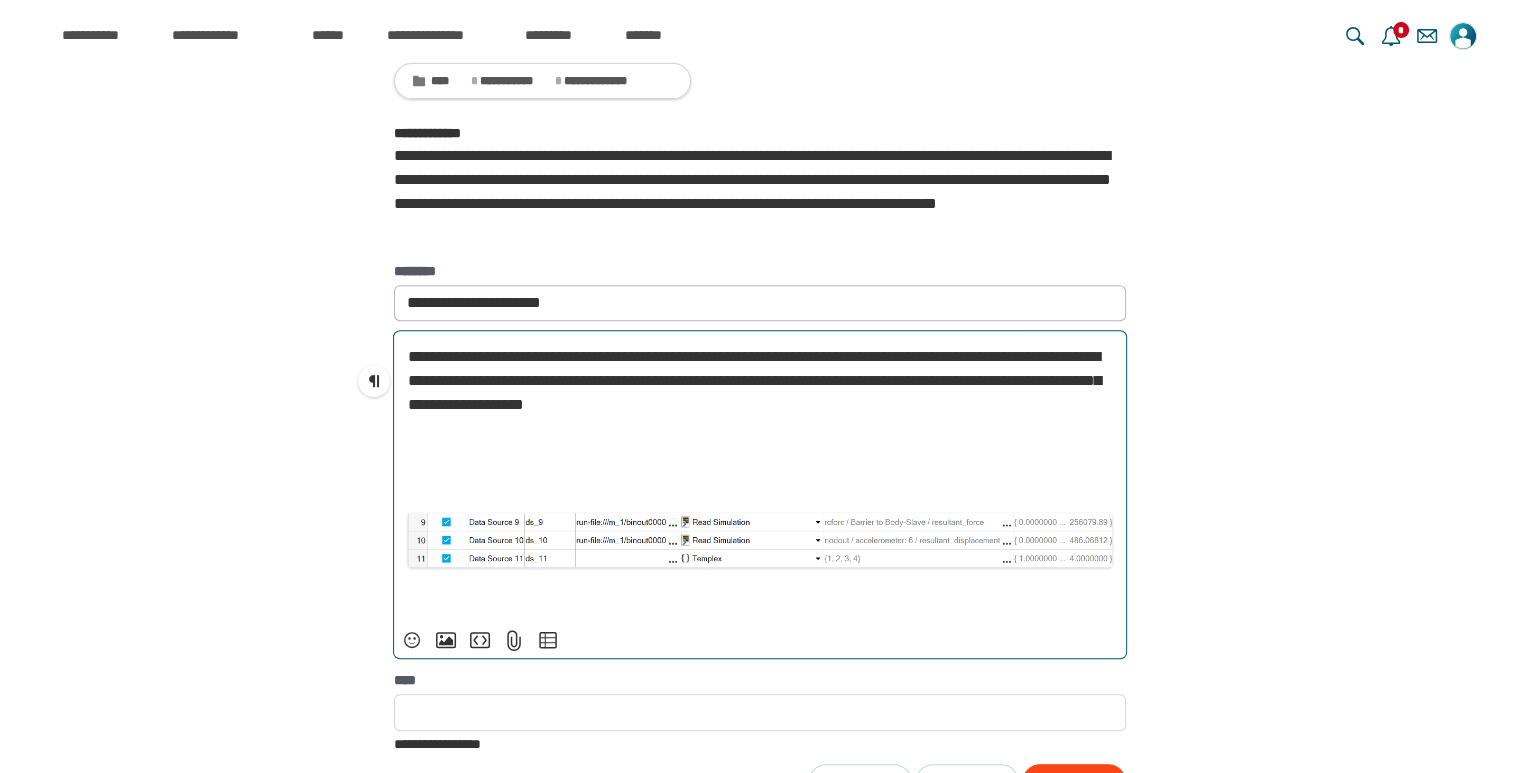 click on "**********" at bounding box center (754, 380) 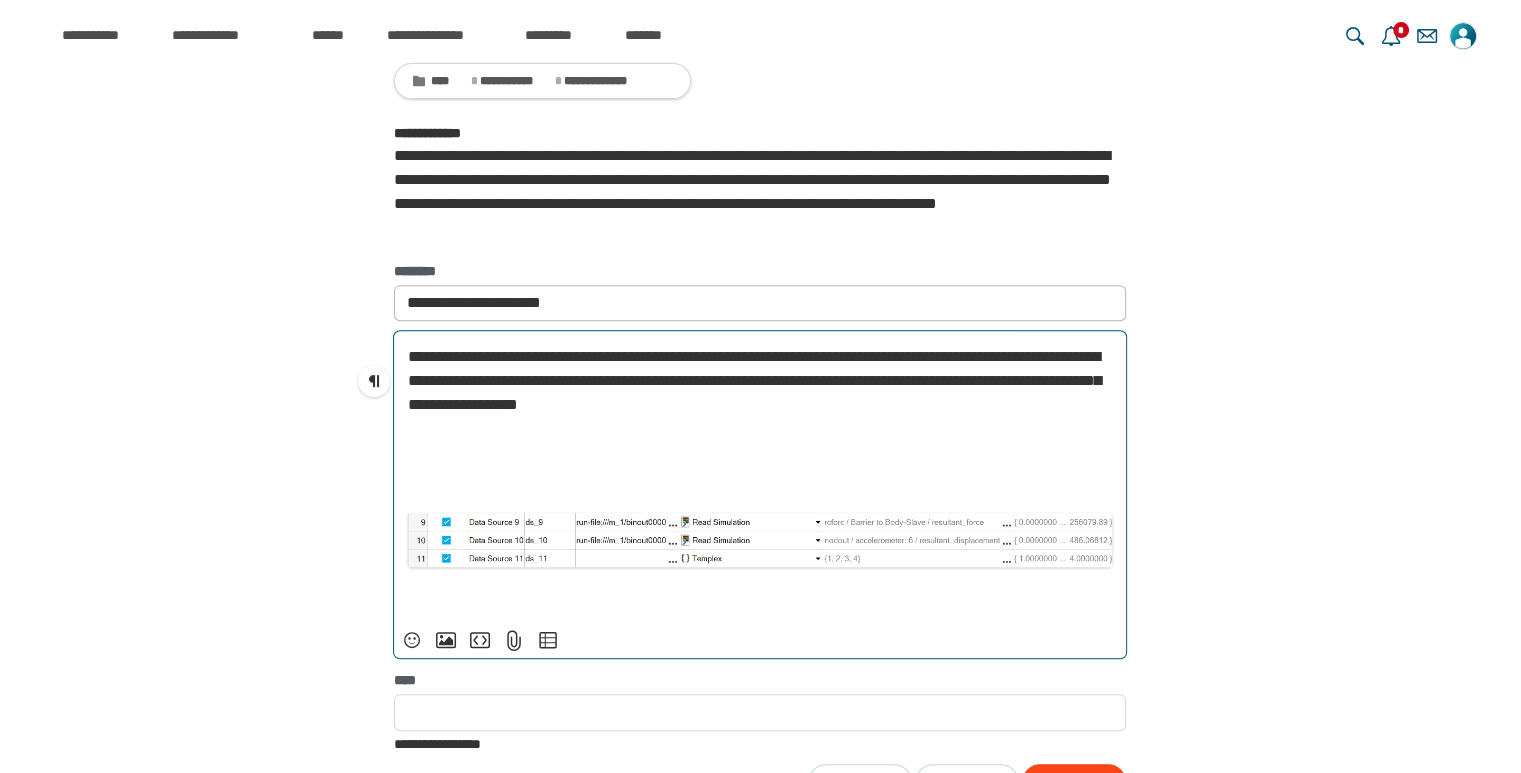 scroll, scrollTop: 856, scrollLeft: 0, axis: vertical 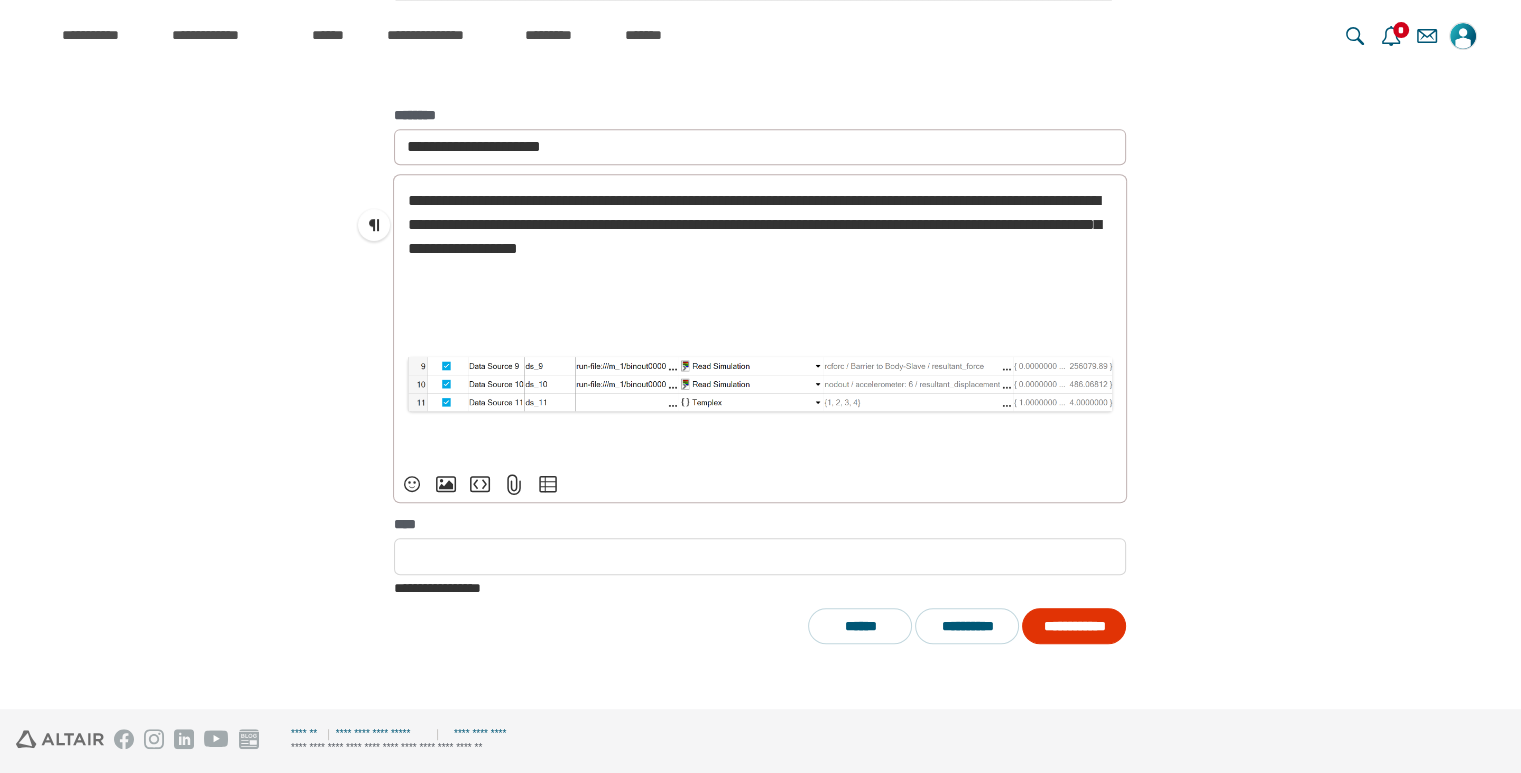 click on "**********" at bounding box center [1074, 626] 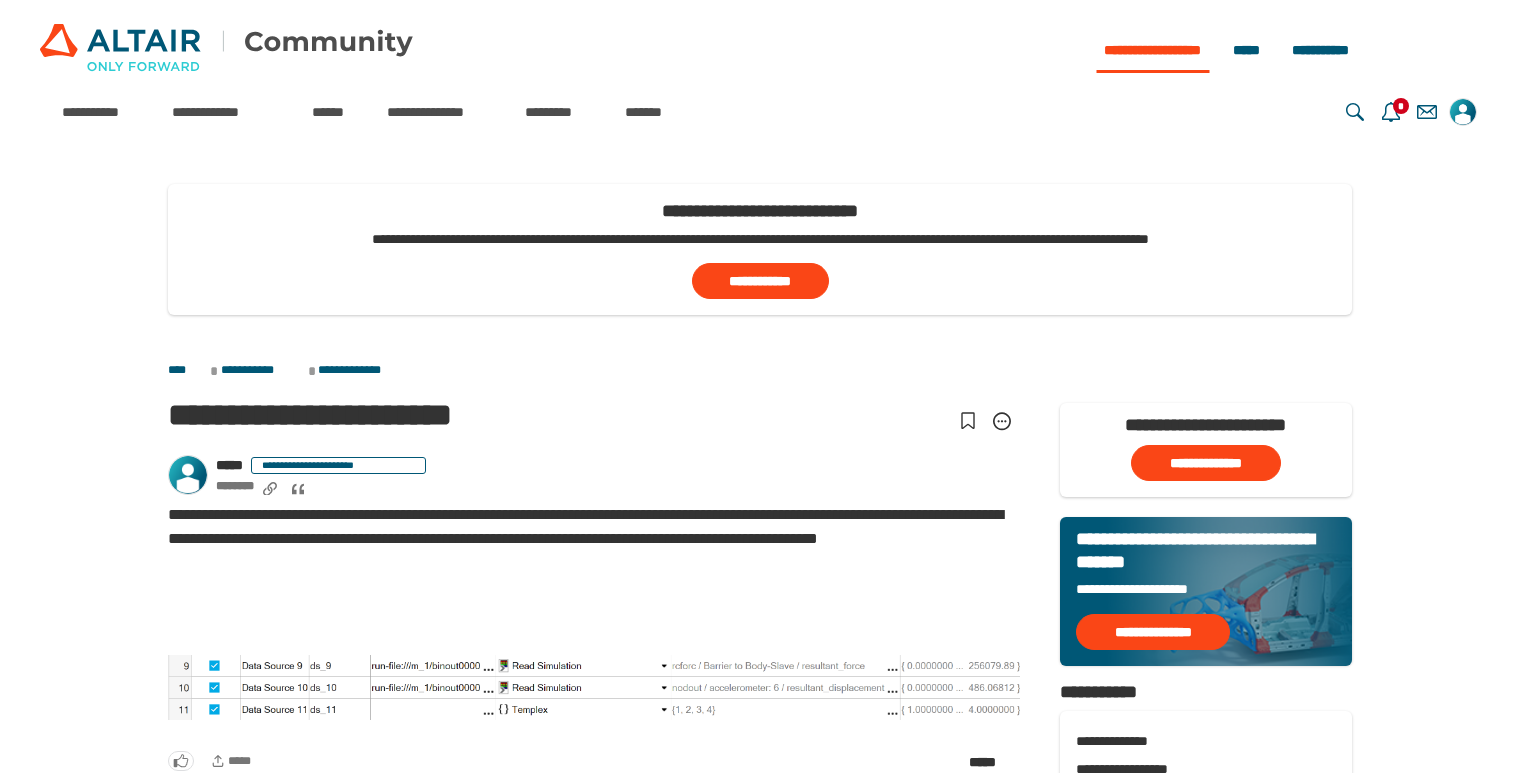scroll, scrollTop: 0, scrollLeft: 0, axis: both 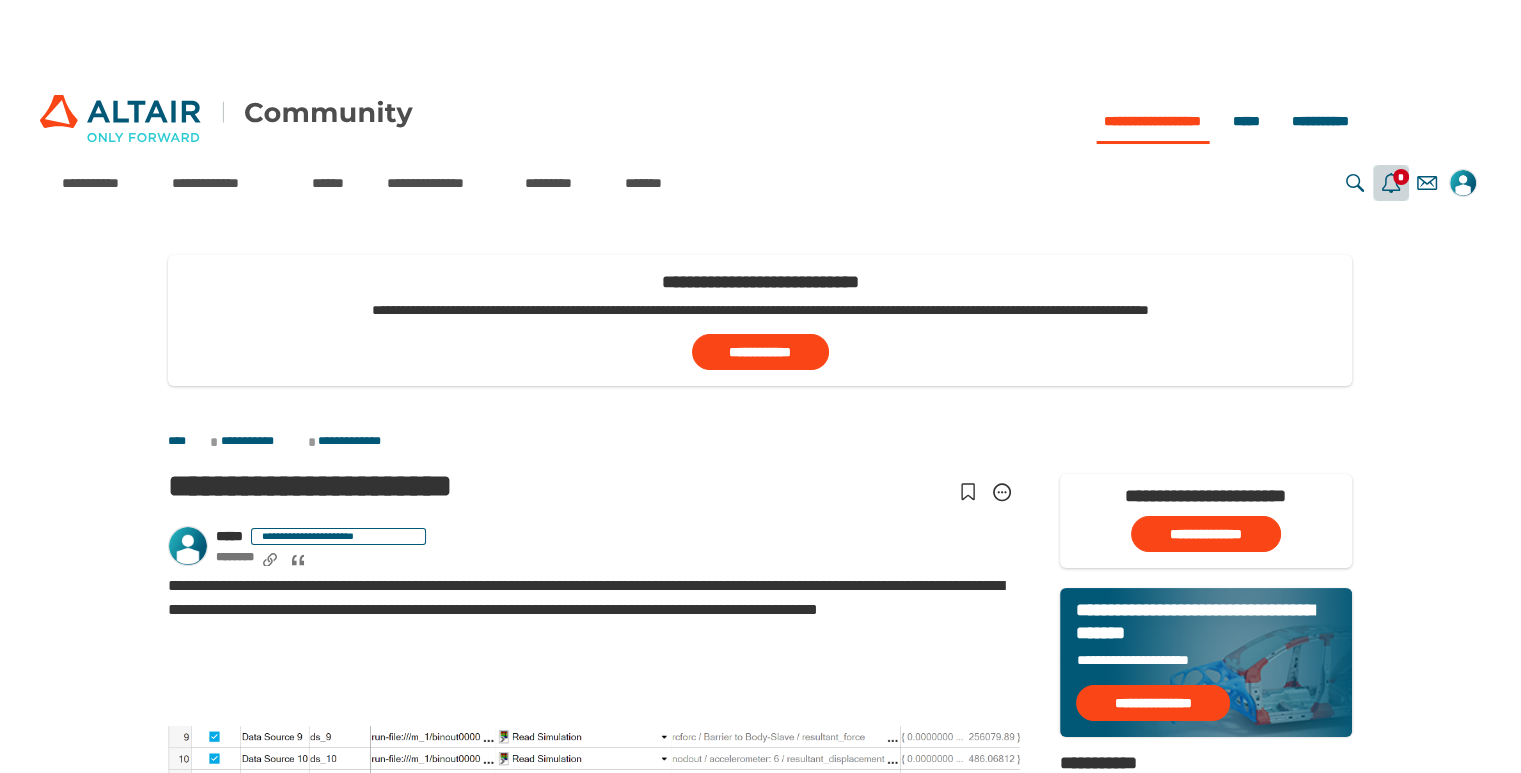 click on "**********" at bounding box center [1391, 183] 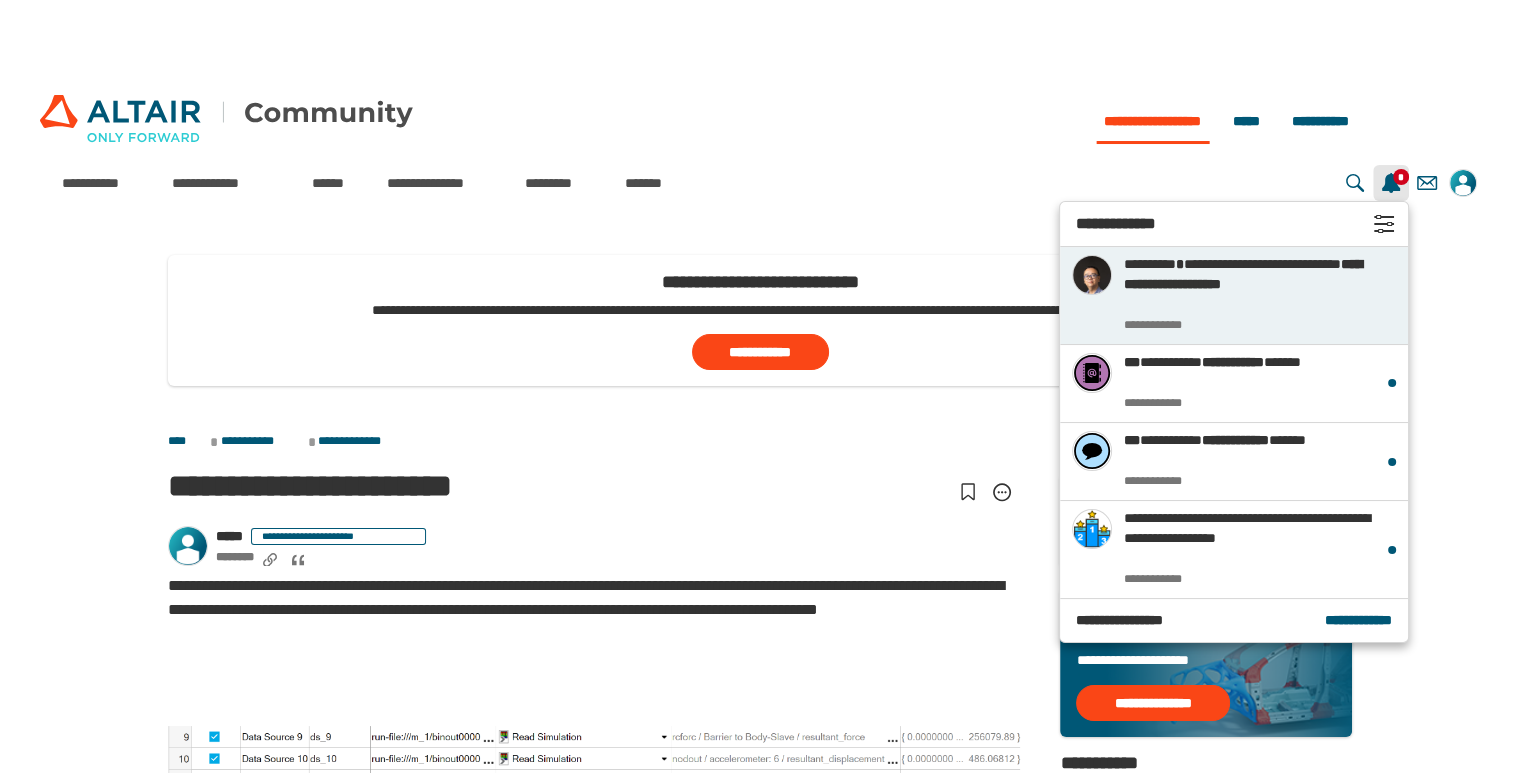 click on "**********" at bounding box center [1243, 274] 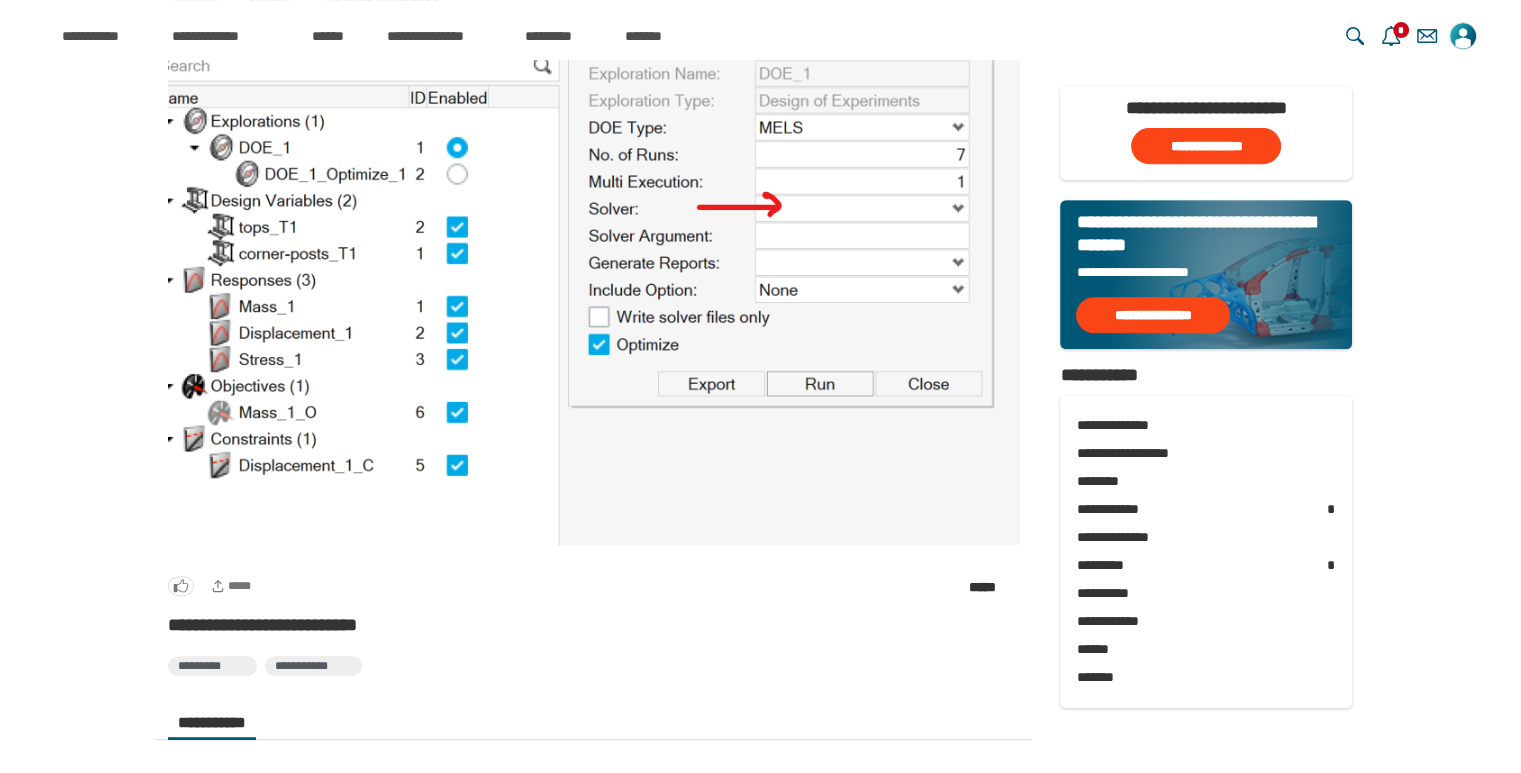 scroll, scrollTop: 0, scrollLeft: 0, axis: both 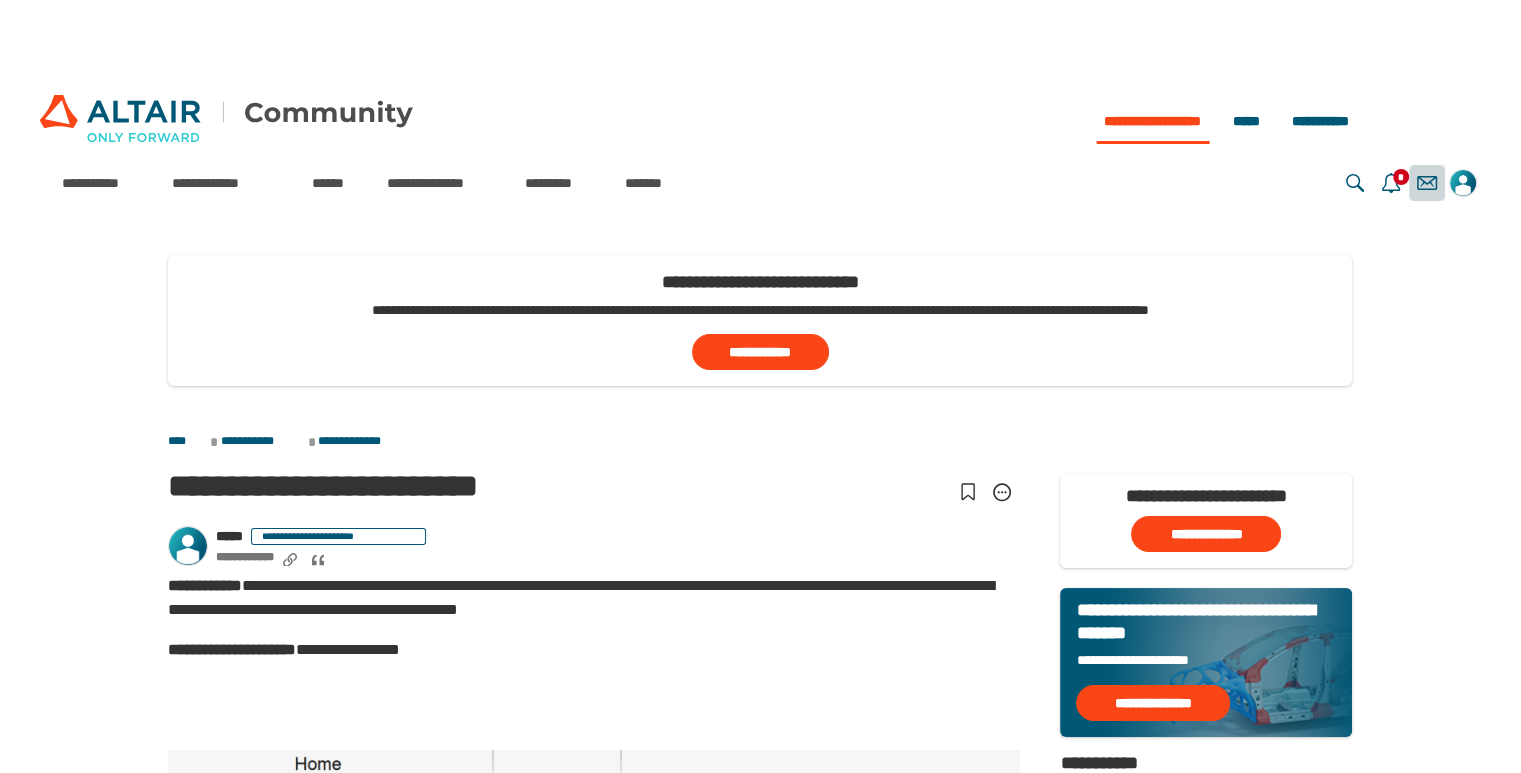 click on "**********" at bounding box center [1427, 183] 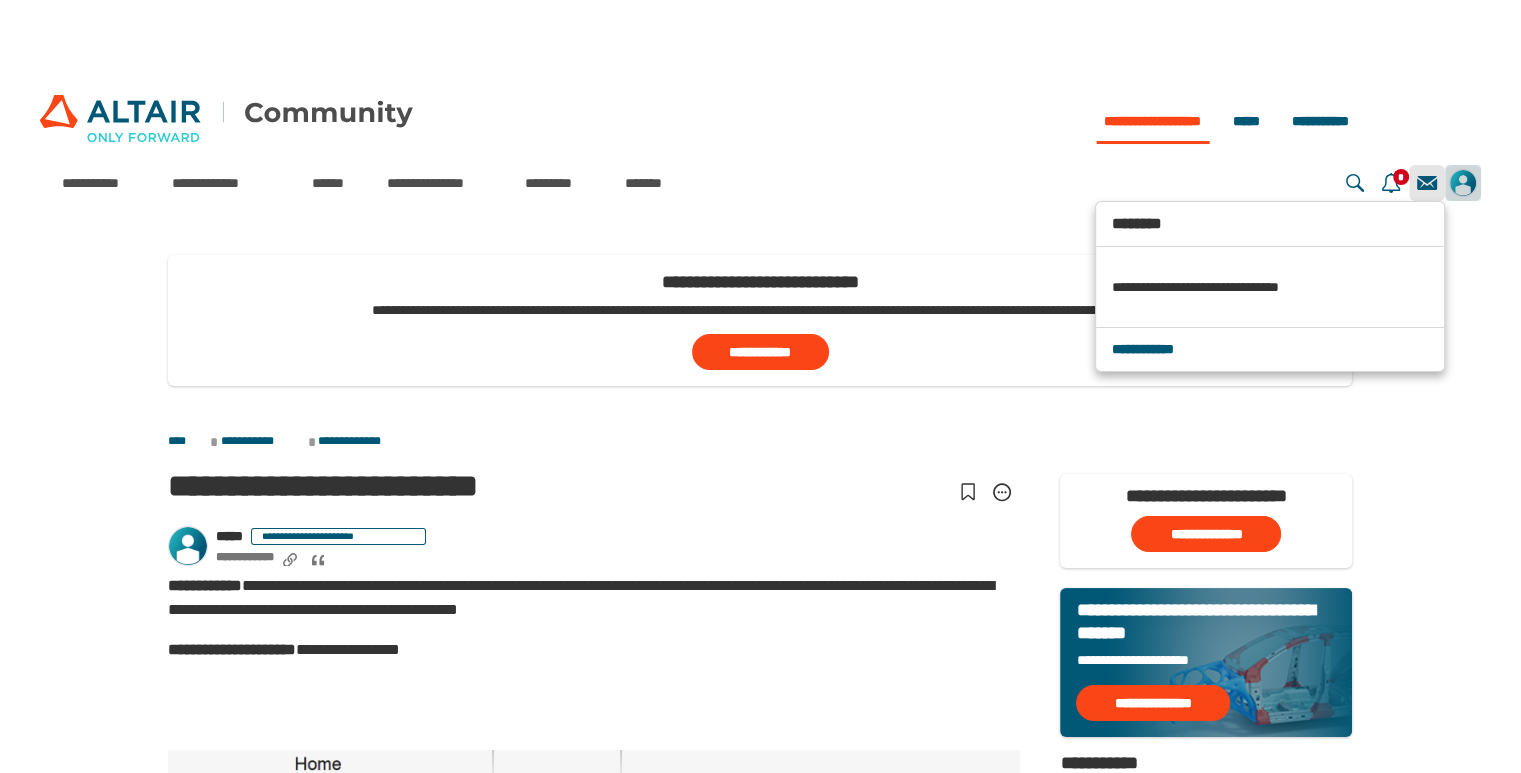 click at bounding box center (1463, 183) 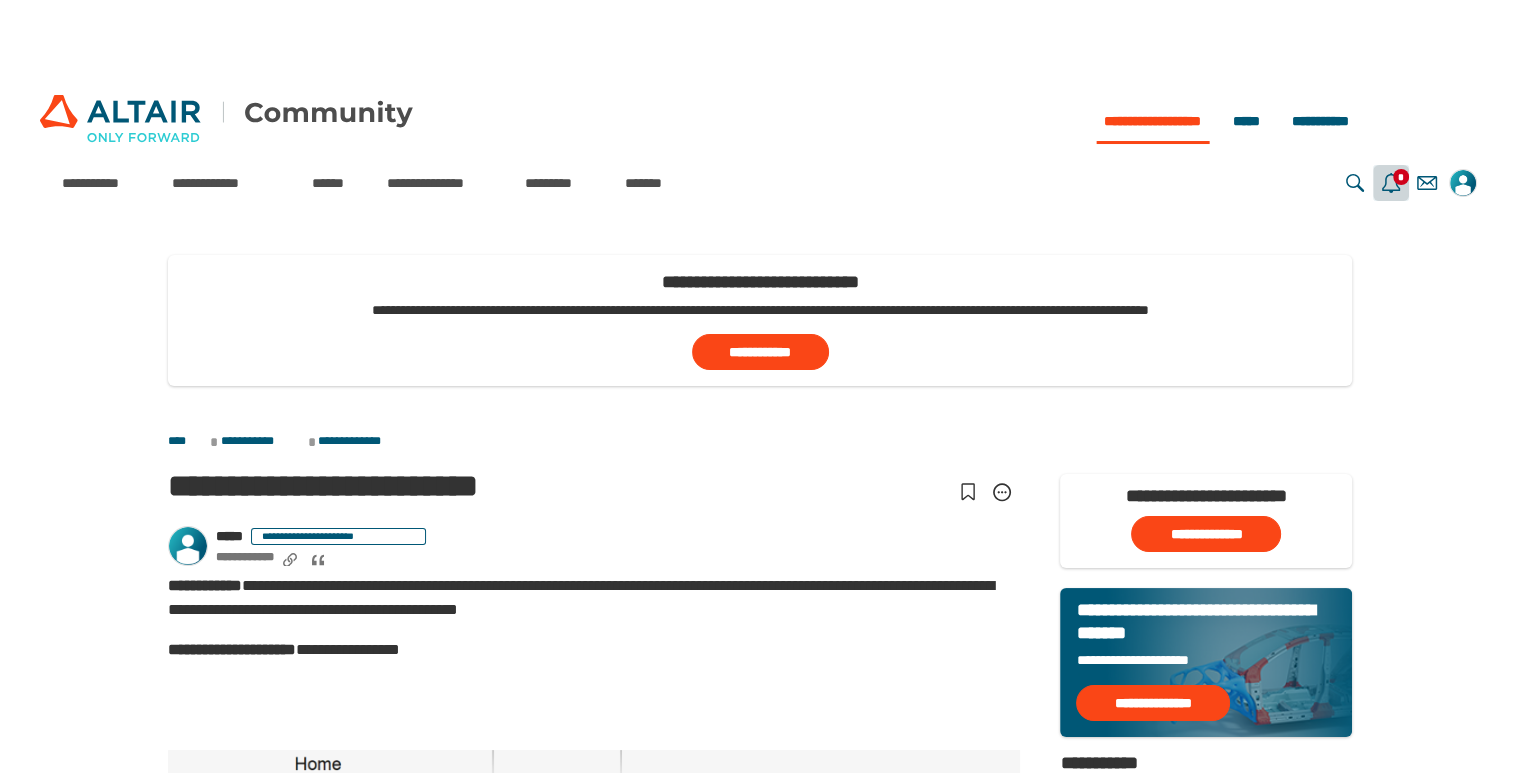 click on "**********" at bounding box center [1391, 183] 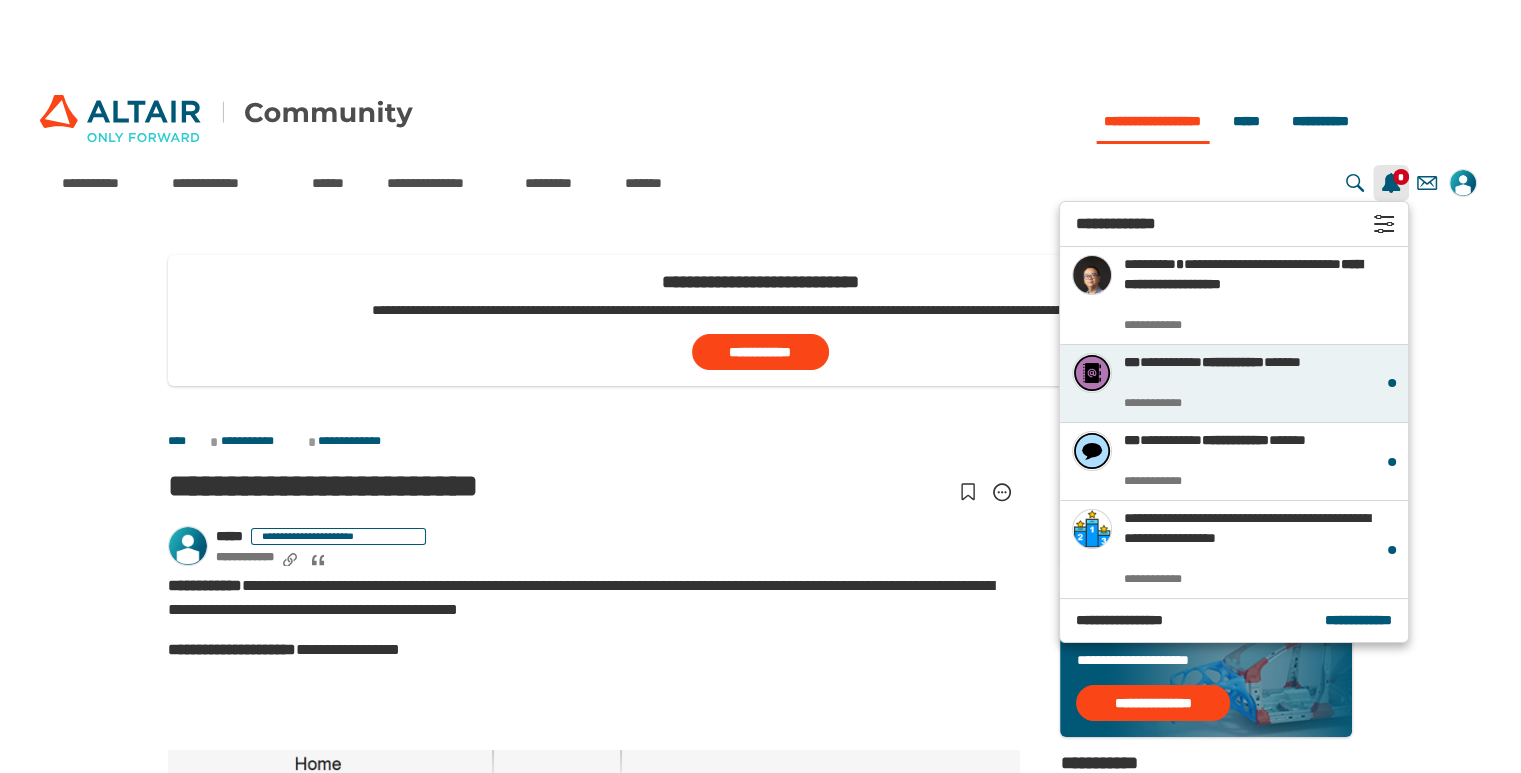 scroll, scrollTop: 200, scrollLeft: 0, axis: vertical 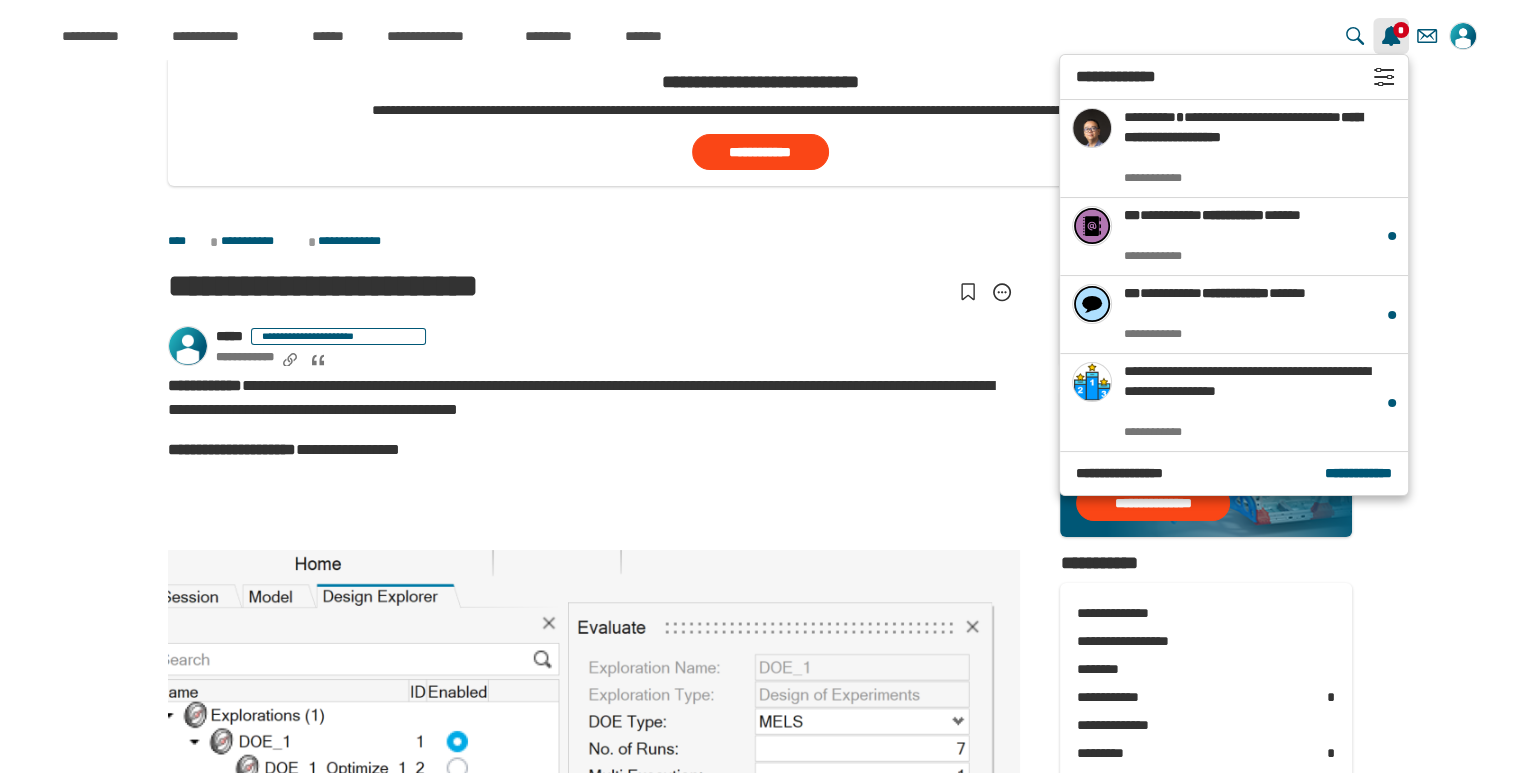 click on "**********" at bounding box center (760, 3649) 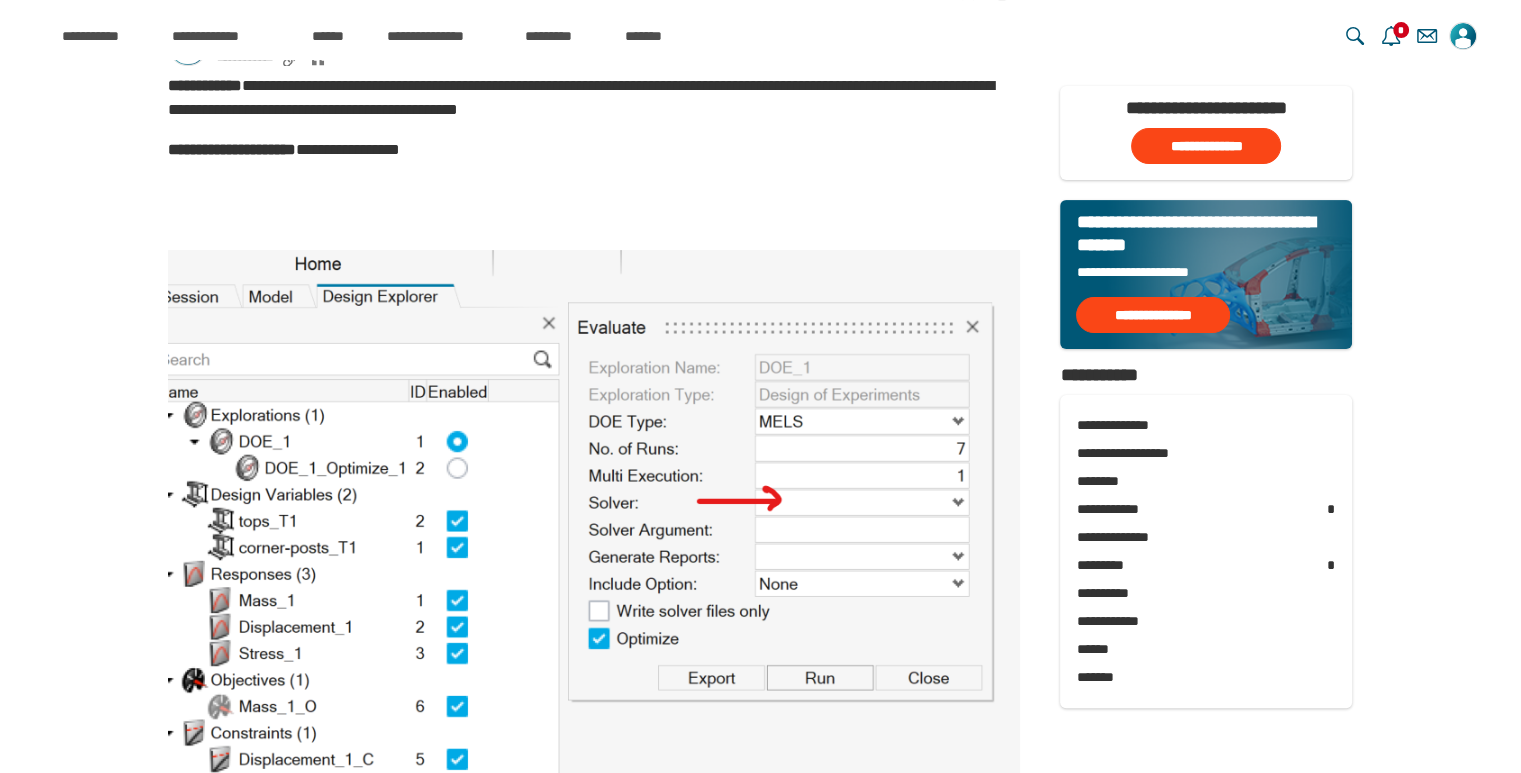 scroll, scrollTop: 0, scrollLeft: 0, axis: both 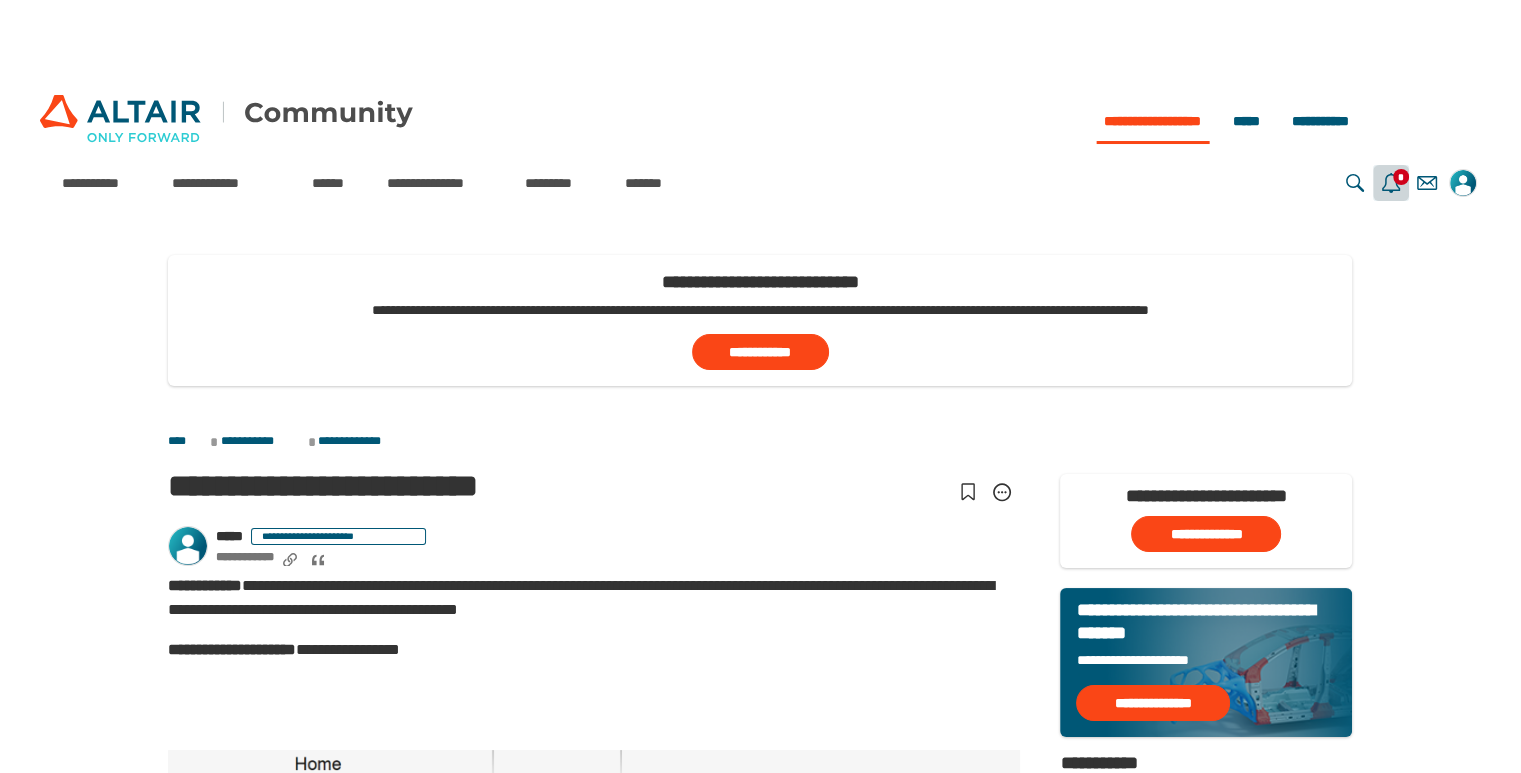 click on "**********" at bounding box center [1391, 183] 